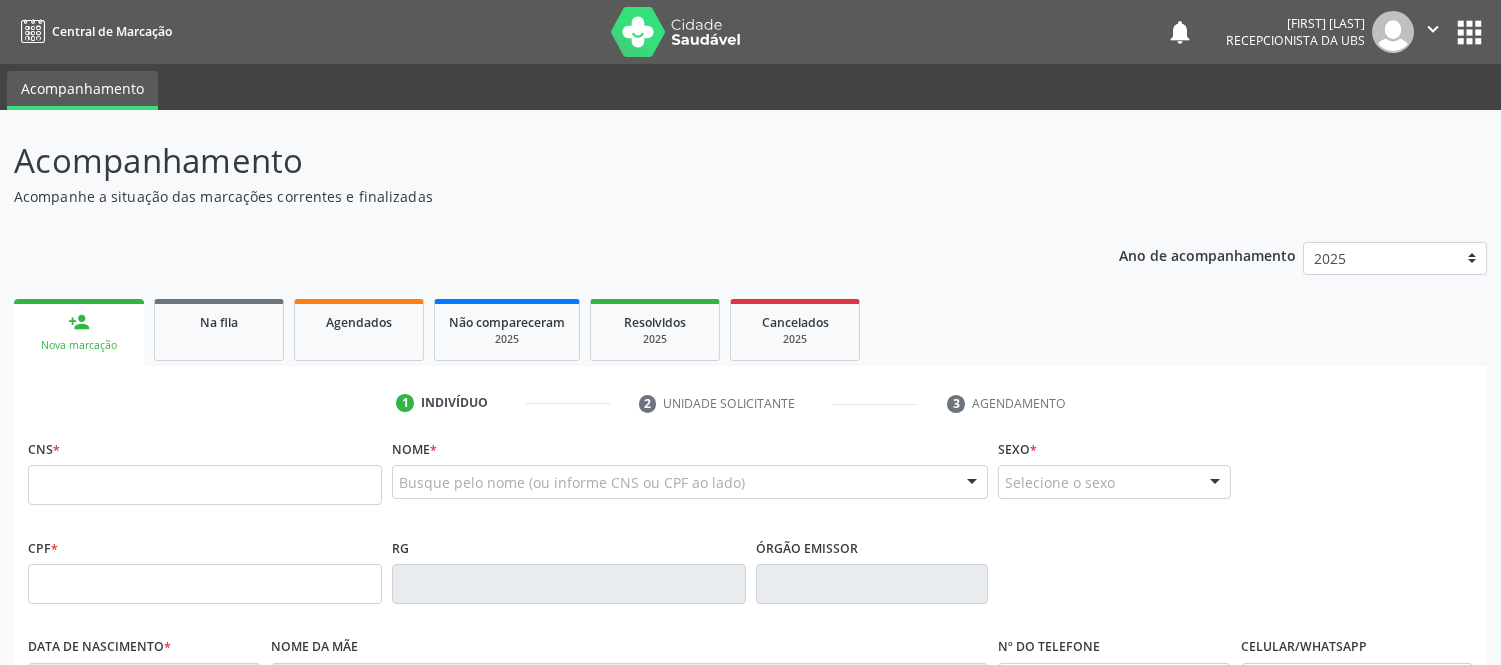 scroll, scrollTop: 0, scrollLeft: 0, axis: both 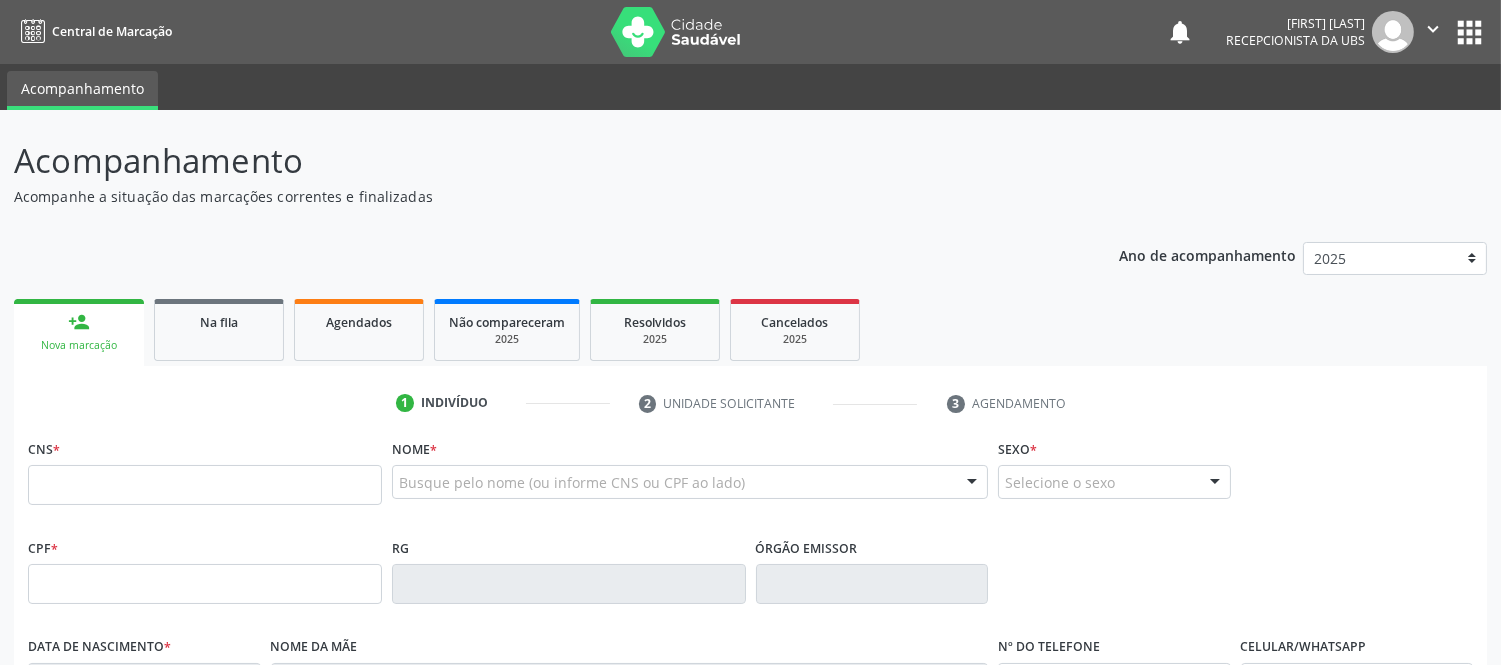 click at bounding box center (205, 485) 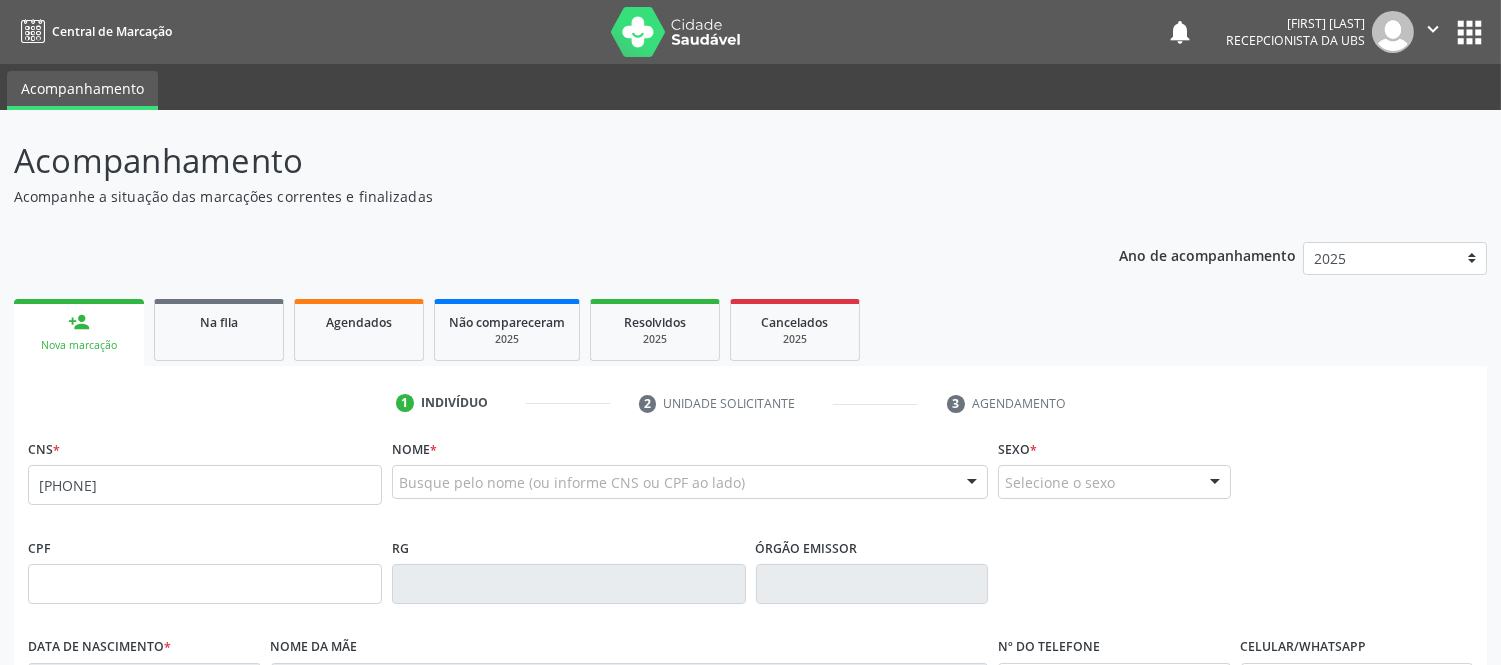 type on "[PHONE]" 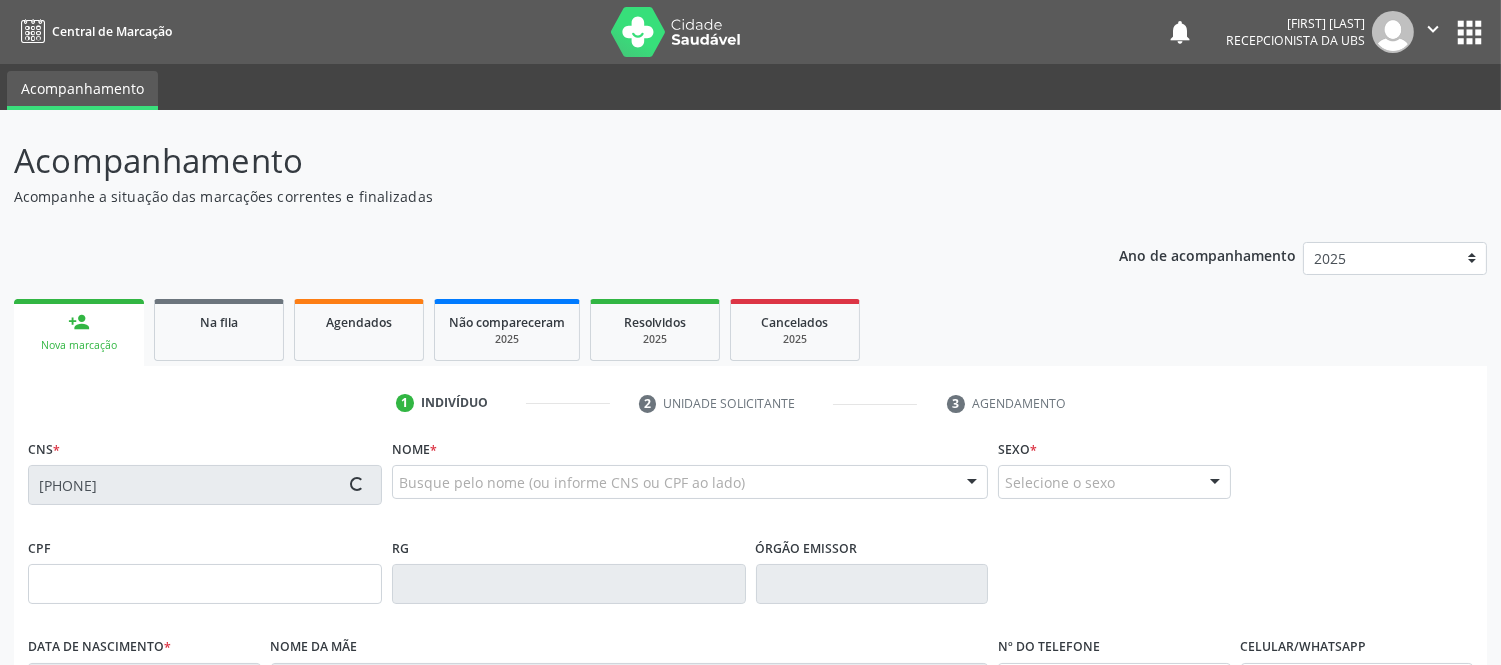 type on "[DATE]" 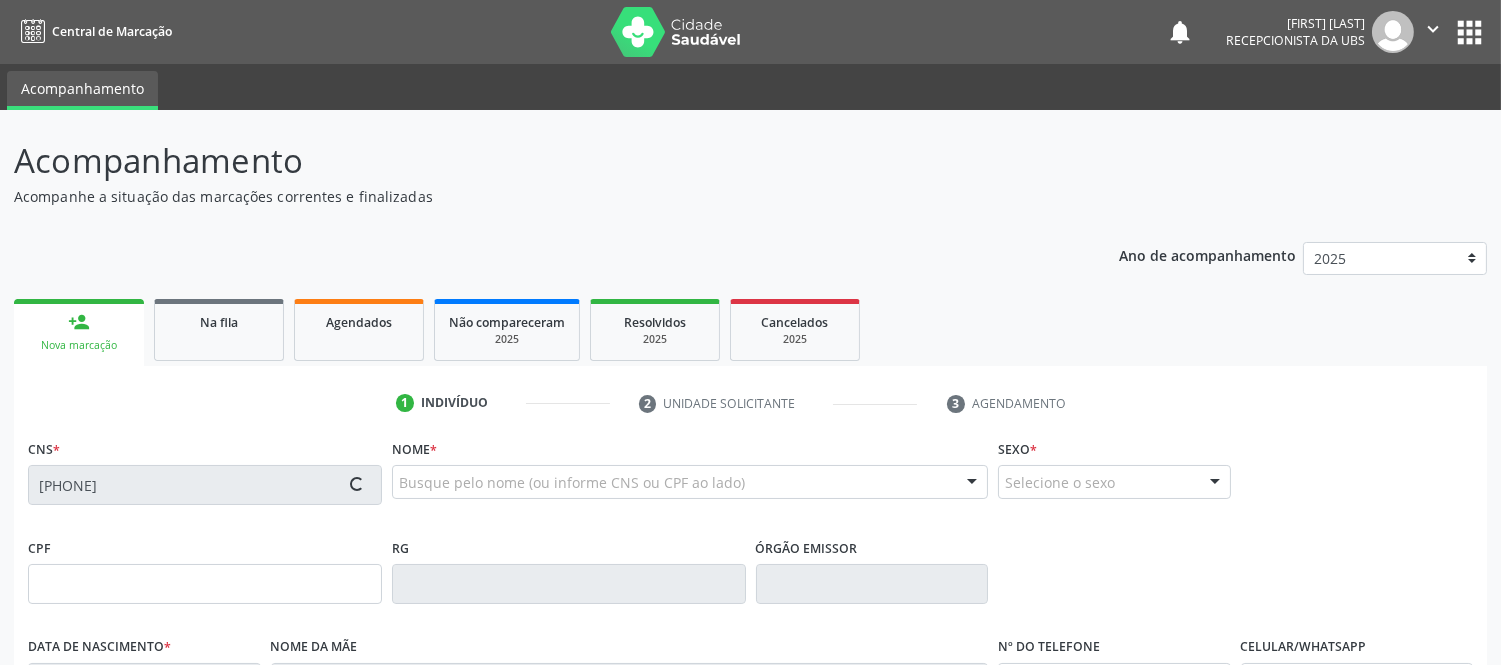type on "([PHONE])" 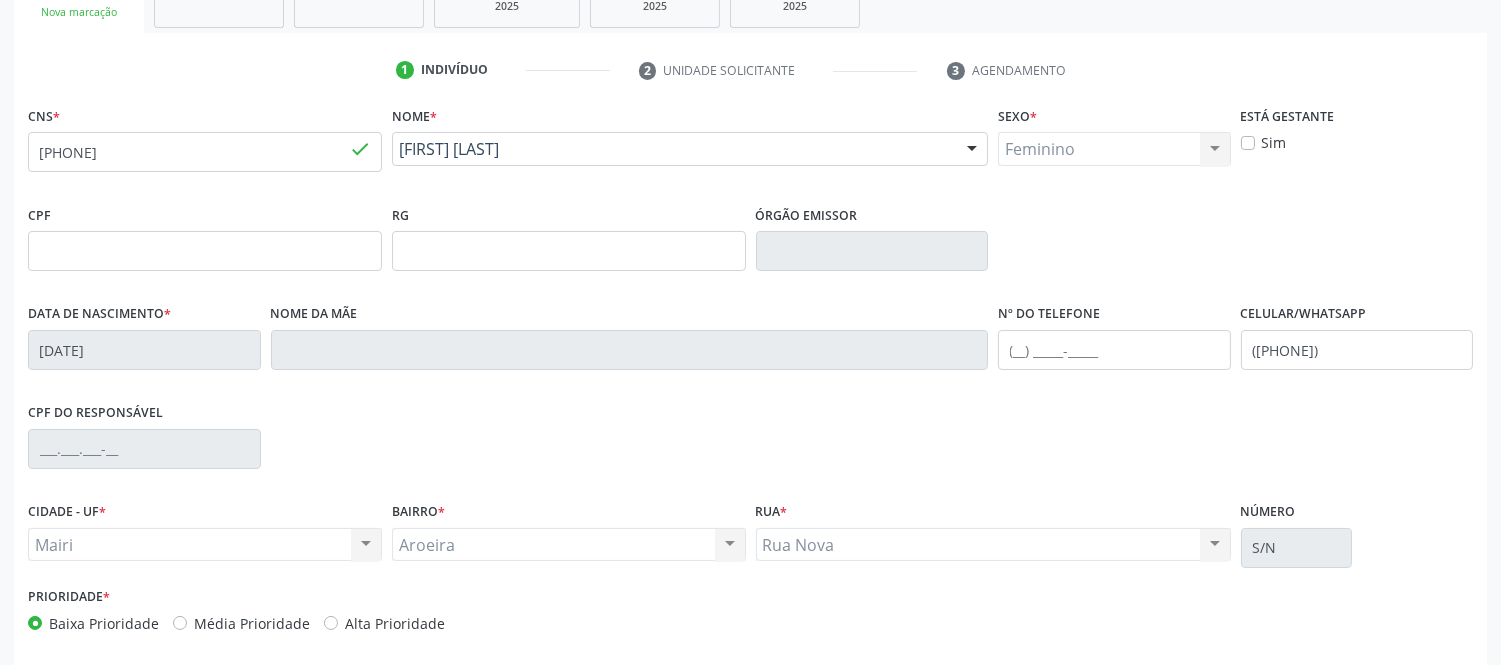scroll, scrollTop: 417, scrollLeft: 0, axis: vertical 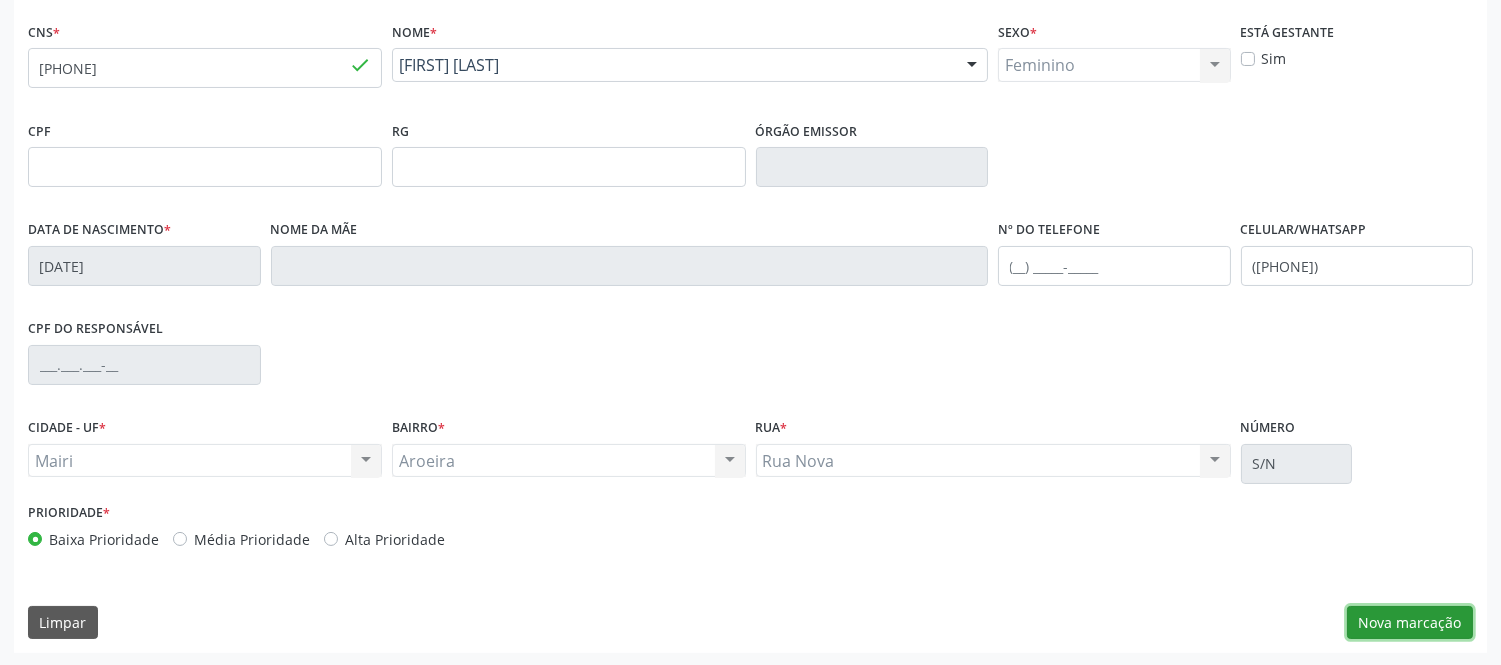 click on "Nova marcação" at bounding box center [1410, 623] 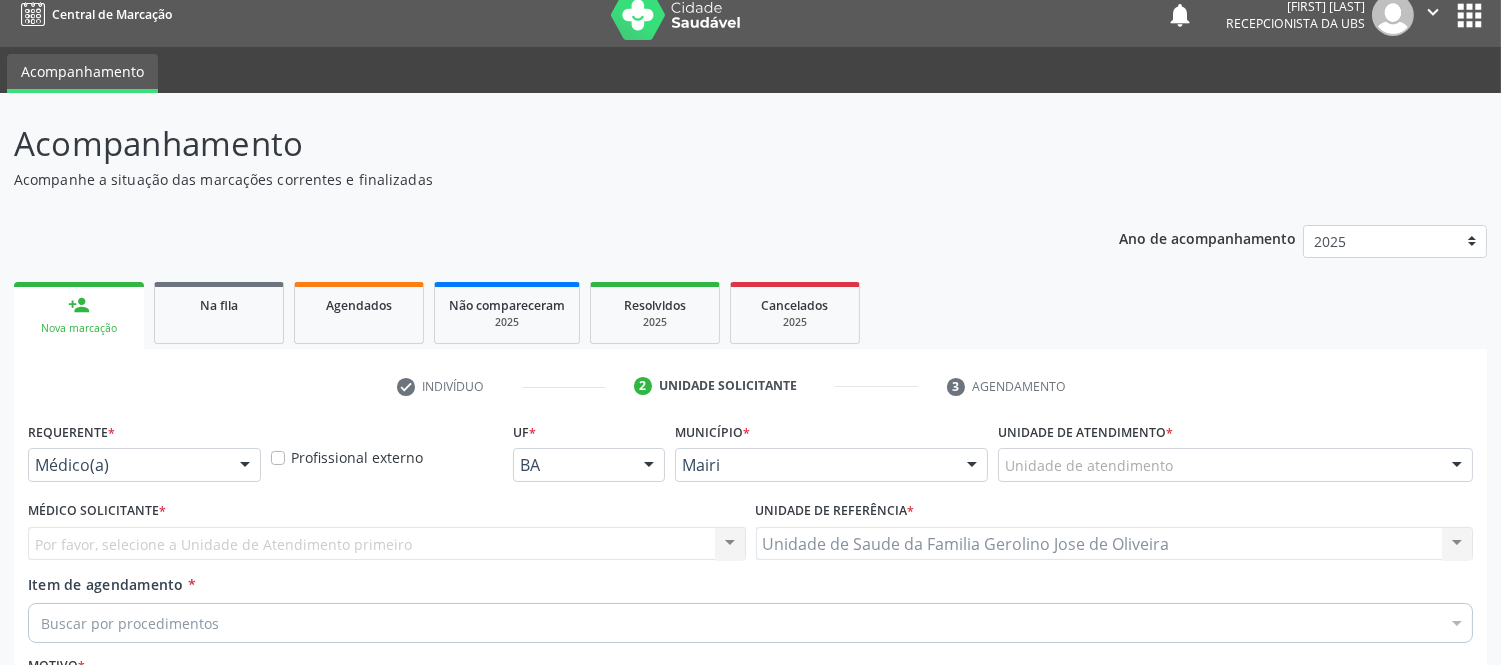 scroll, scrollTop: 240, scrollLeft: 0, axis: vertical 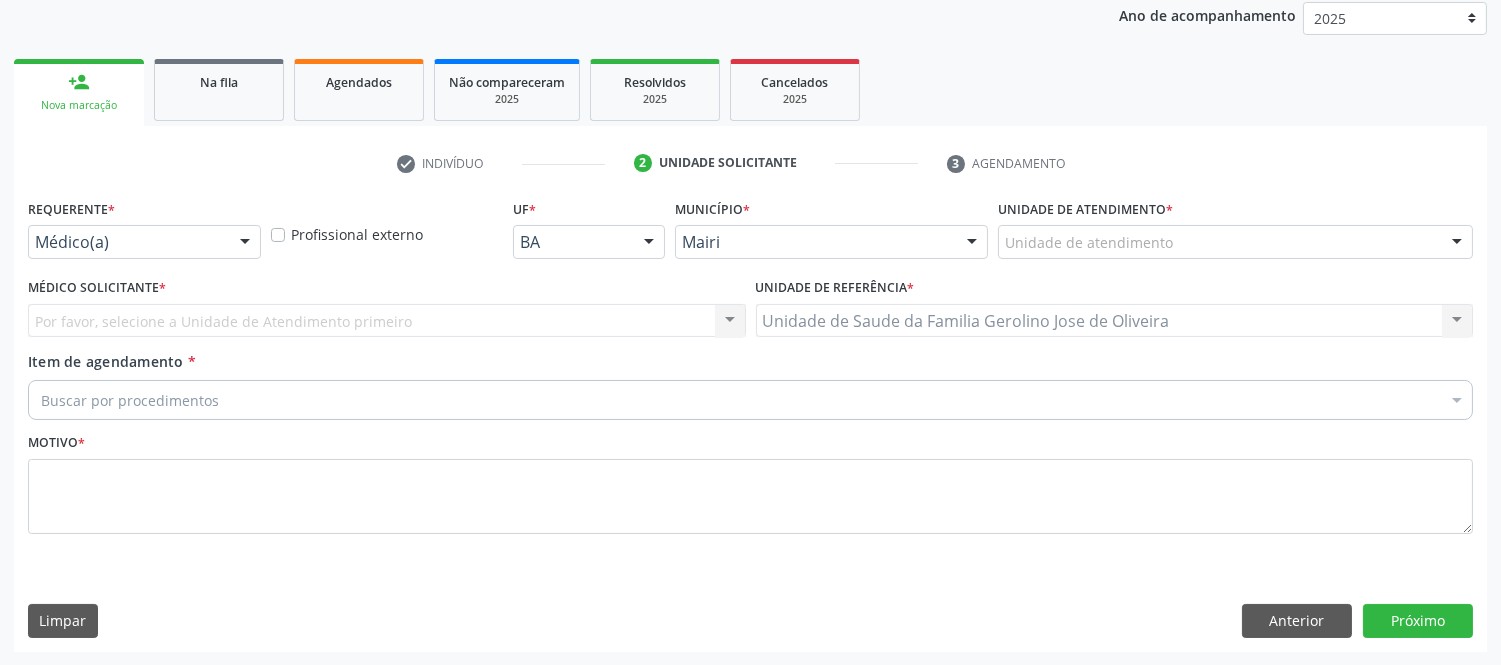 click at bounding box center [1457, 243] 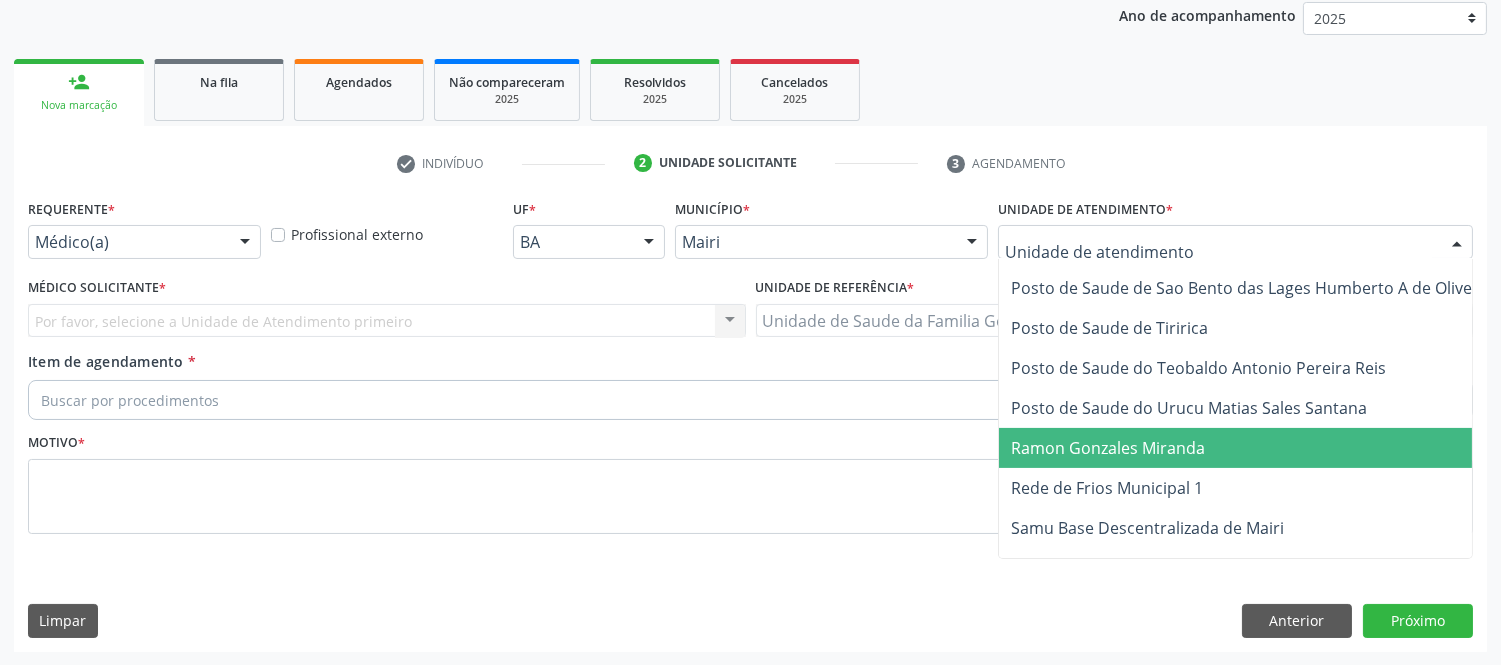scroll, scrollTop: 1477, scrollLeft: 0, axis: vertical 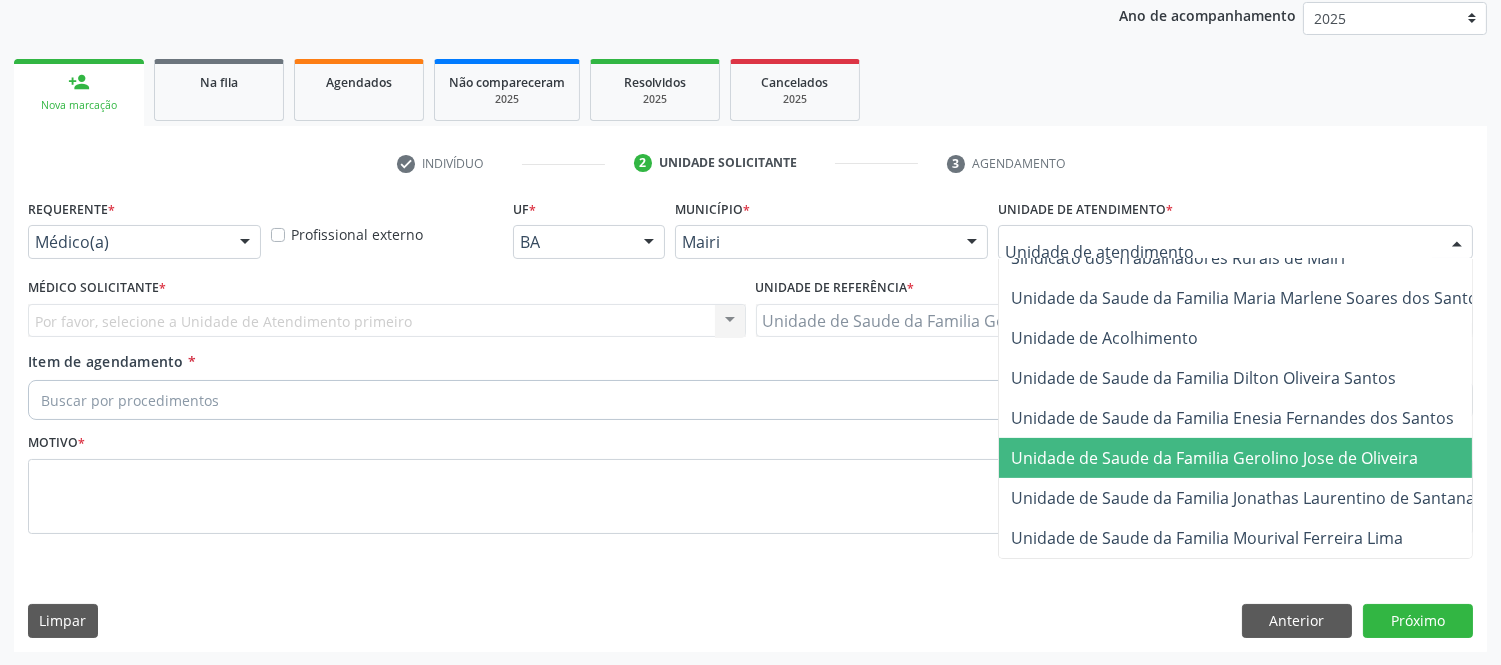 click on "Unidade de Saude da Familia Gerolino Jose de Oliveira" at bounding box center (1214, 458) 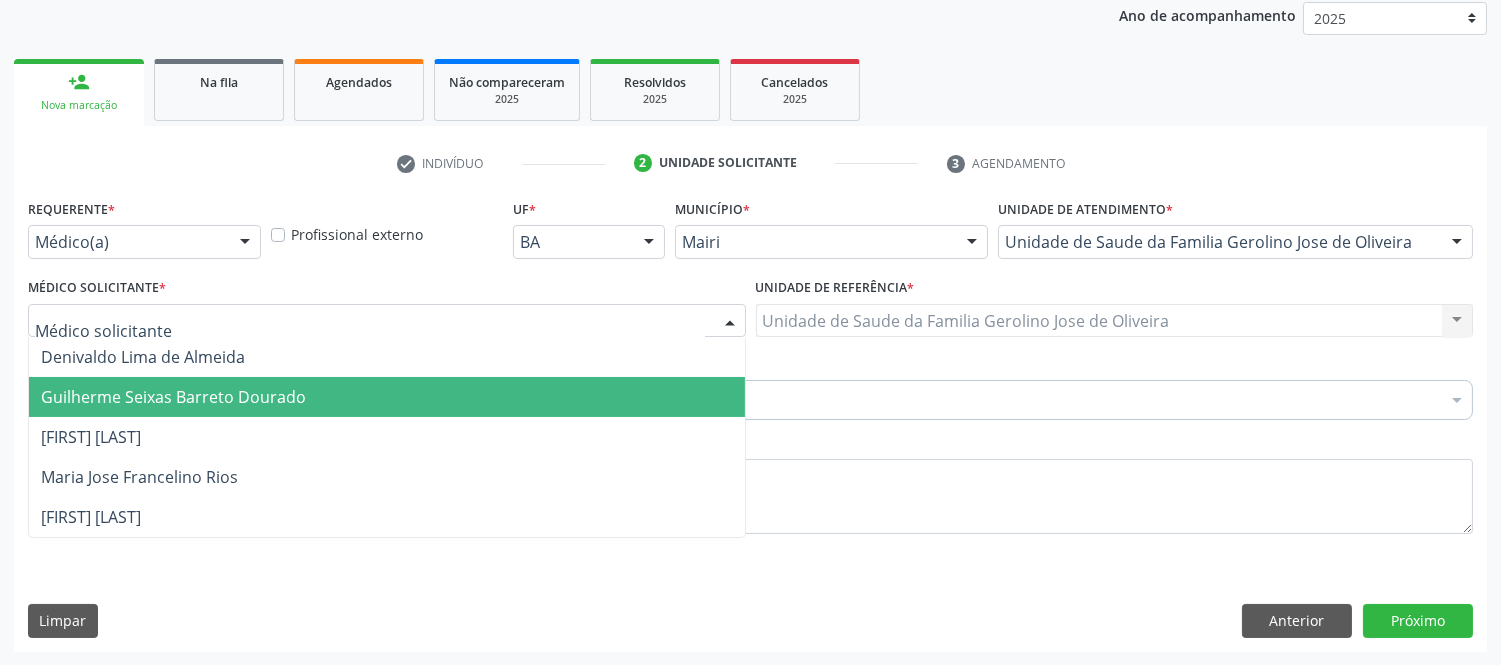 click on "Guilherme Seixas Barreto Dourado" at bounding box center (173, 397) 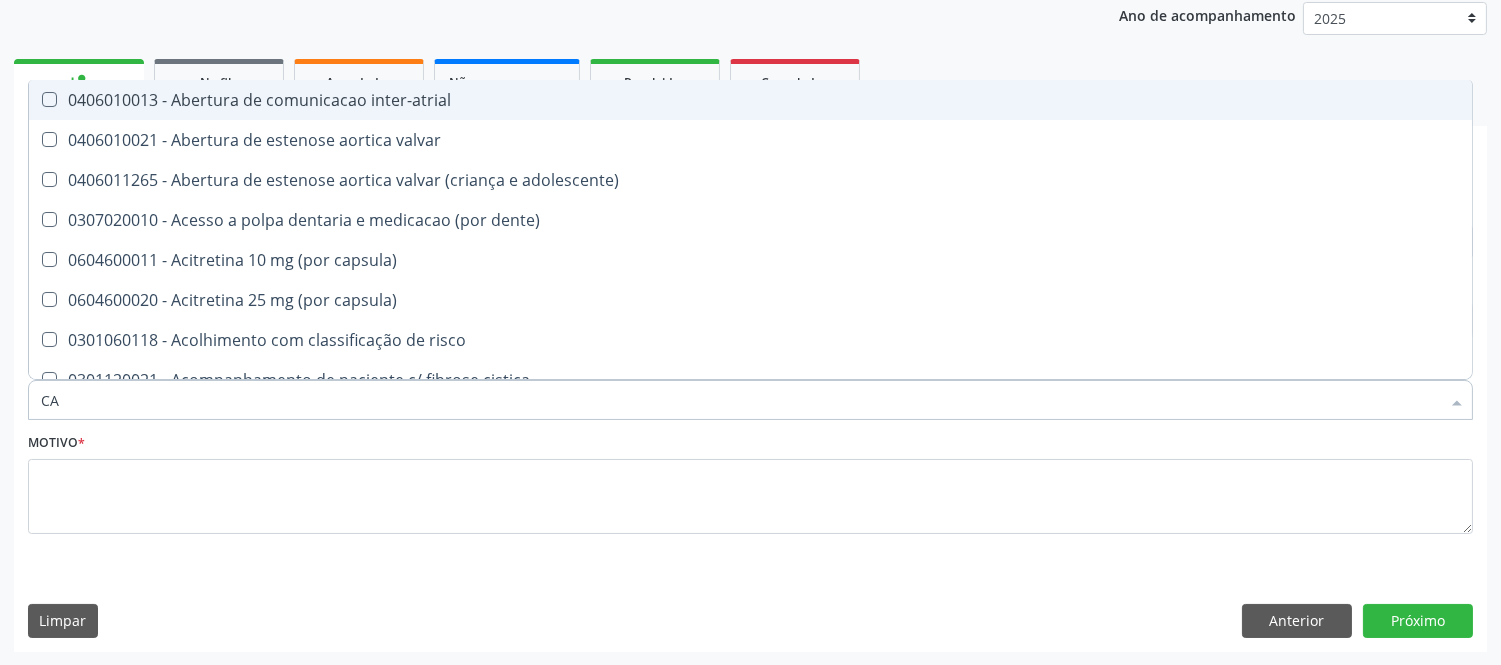 type on "CAR" 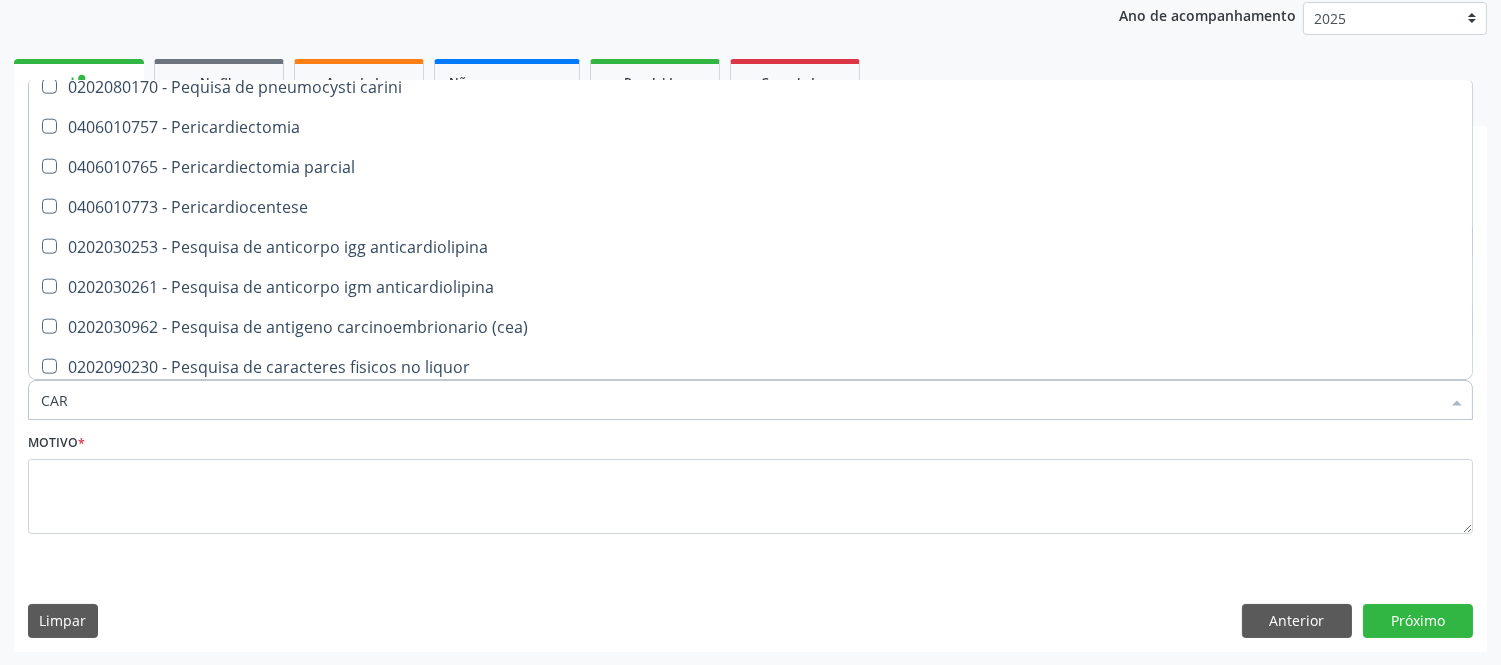 scroll, scrollTop: 4000, scrollLeft: 0, axis: vertical 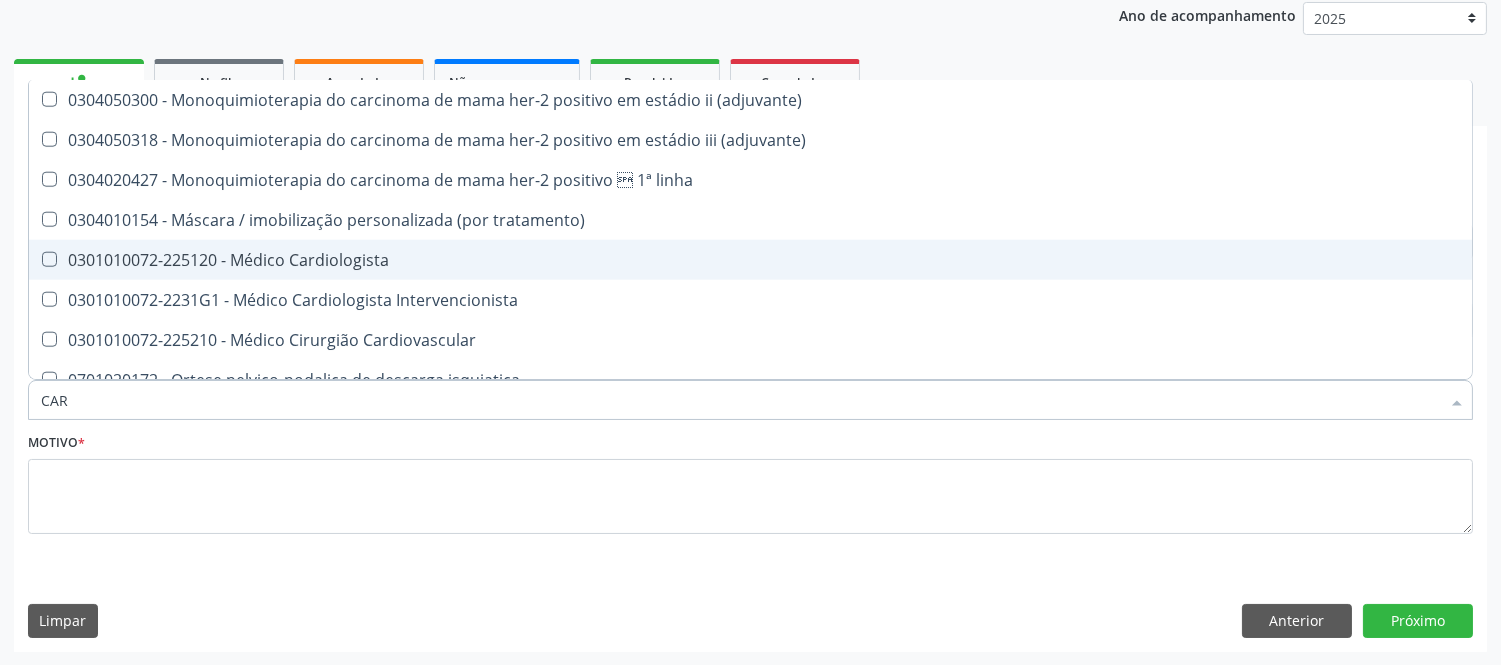 click on "0301010072-225120 - Médico Cardiologista" at bounding box center [771, 260] 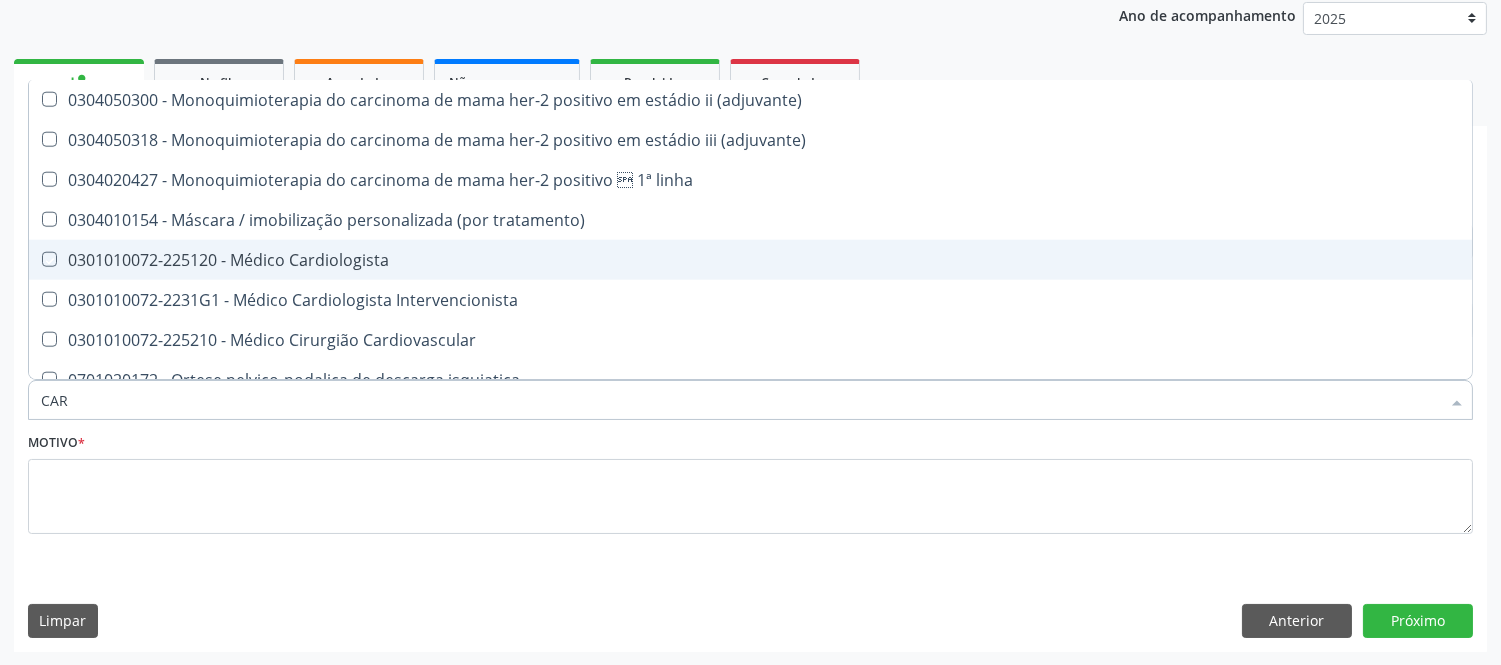 checkbox on "true" 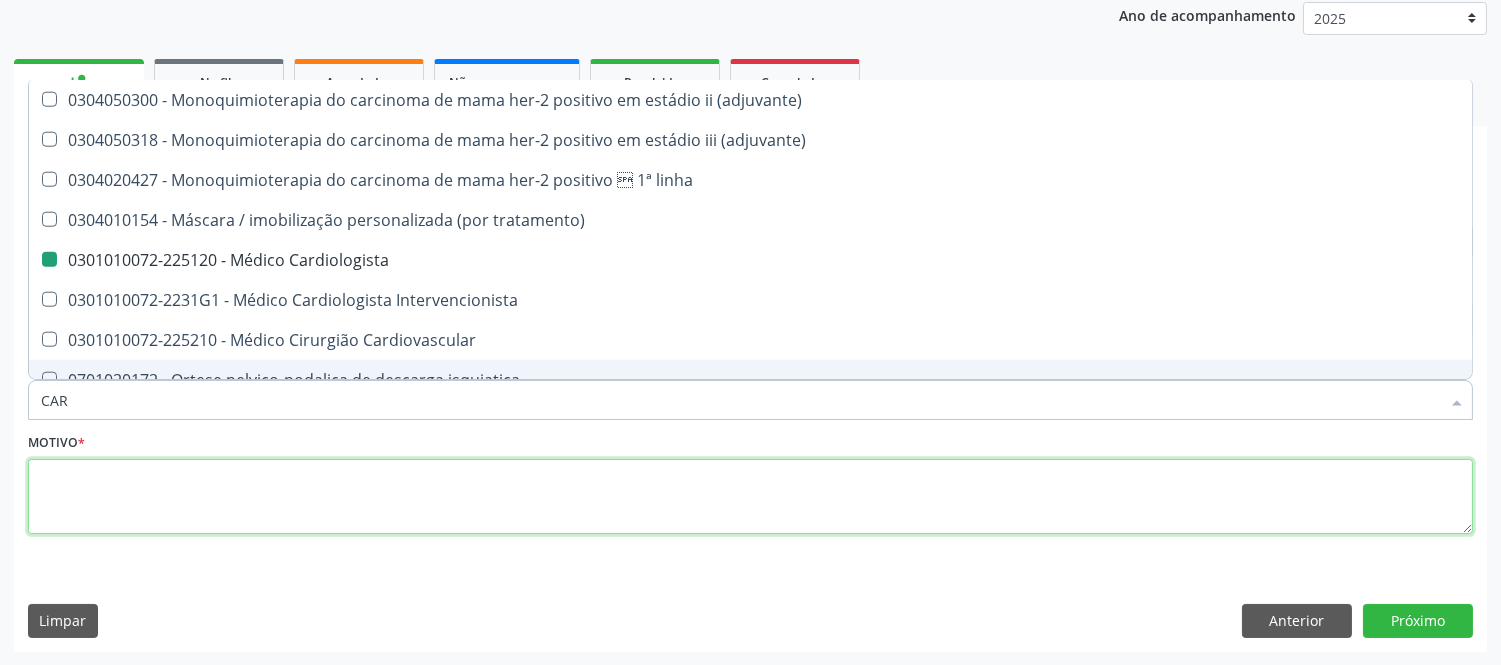 click at bounding box center (750, 497) 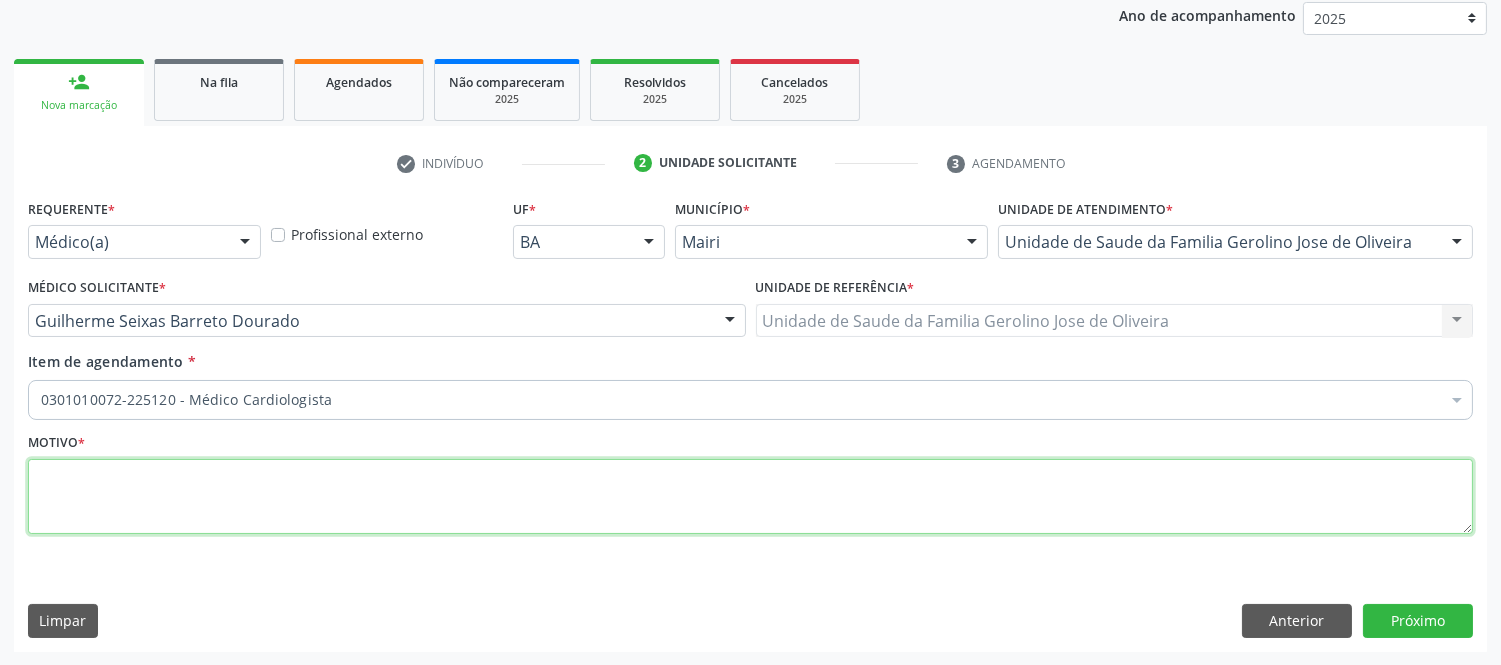 scroll, scrollTop: 0, scrollLeft: 0, axis: both 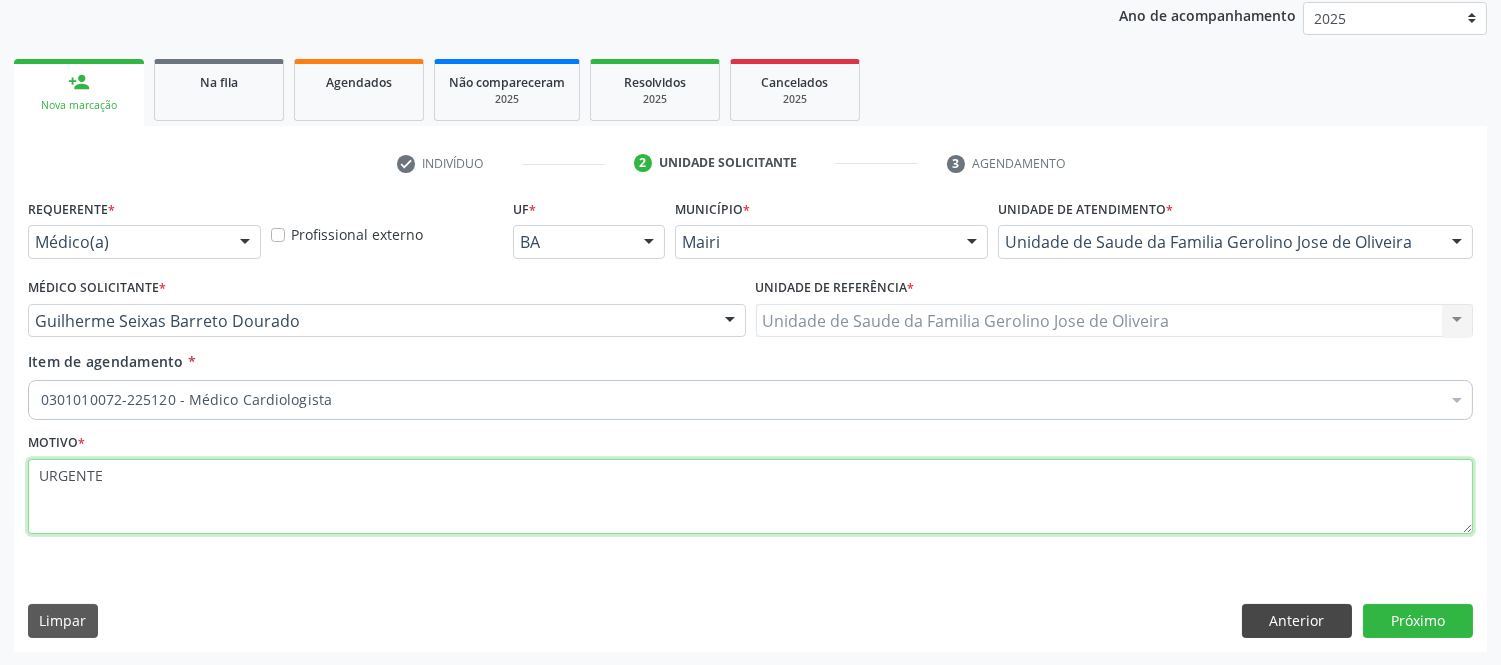 type on "URGENTE" 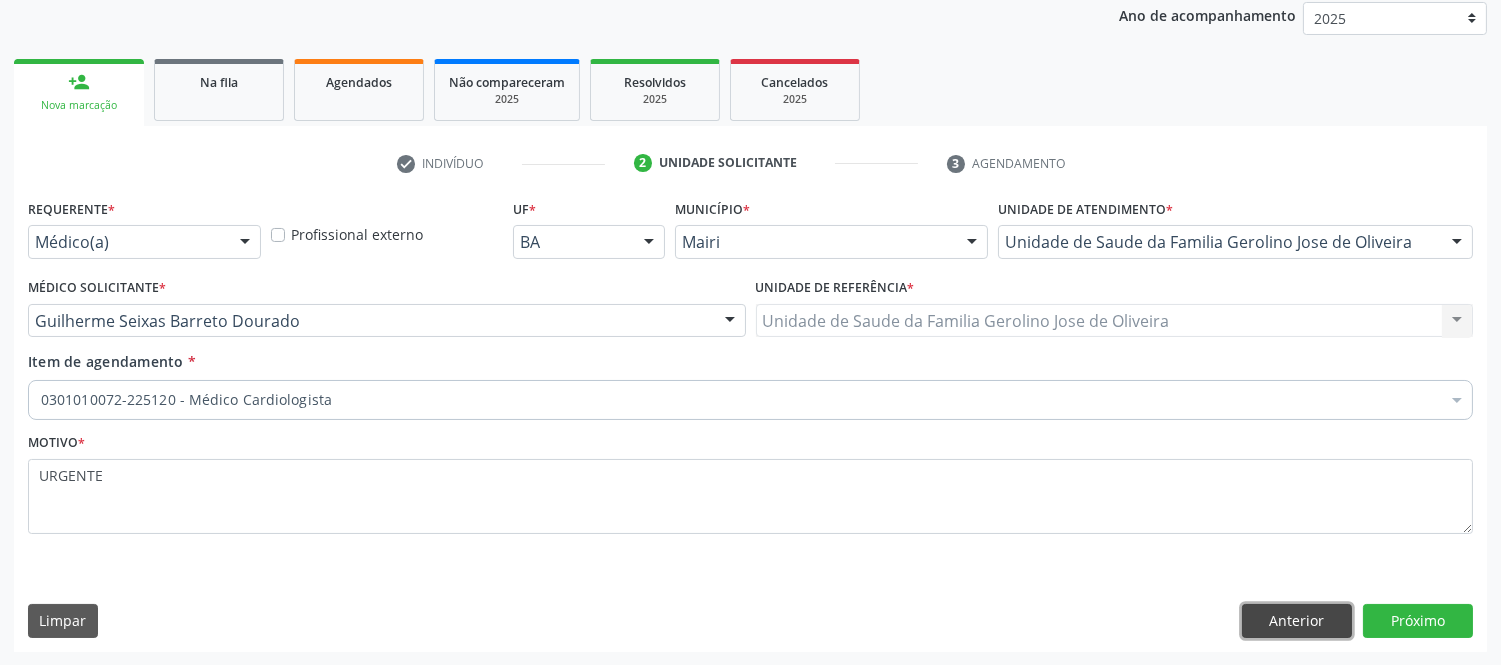 click on "Anterior" at bounding box center [1297, 621] 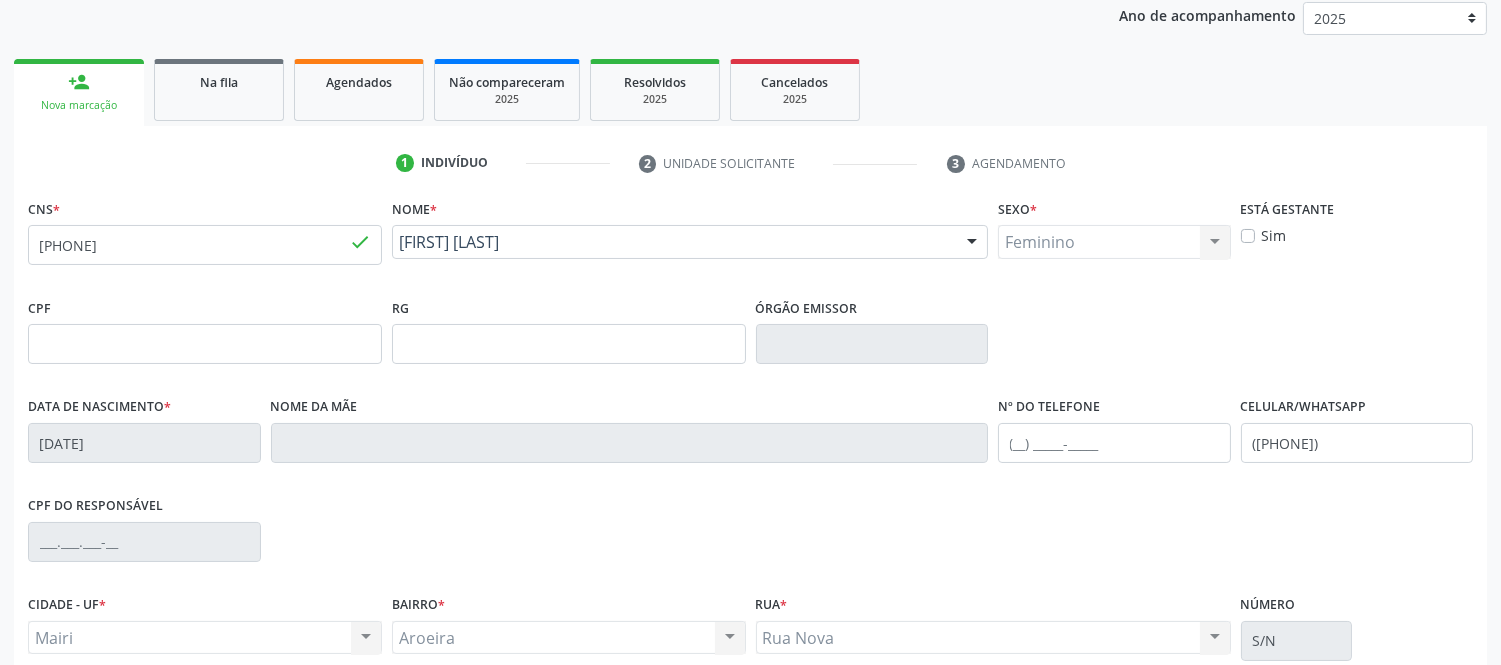 scroll, scrollTop: 417, scrollLeft: 0, axis: vertical 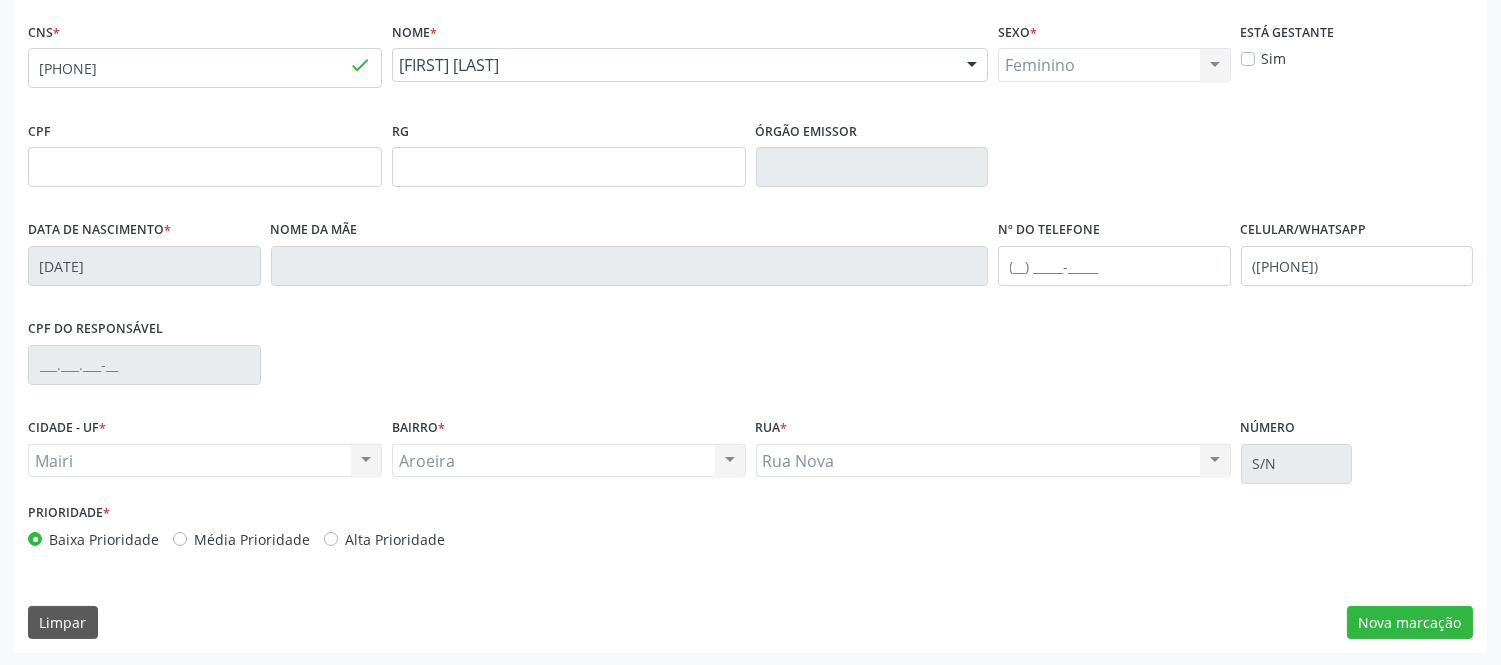 click on "Alta Prioridade" at bounding box center (395, 539) 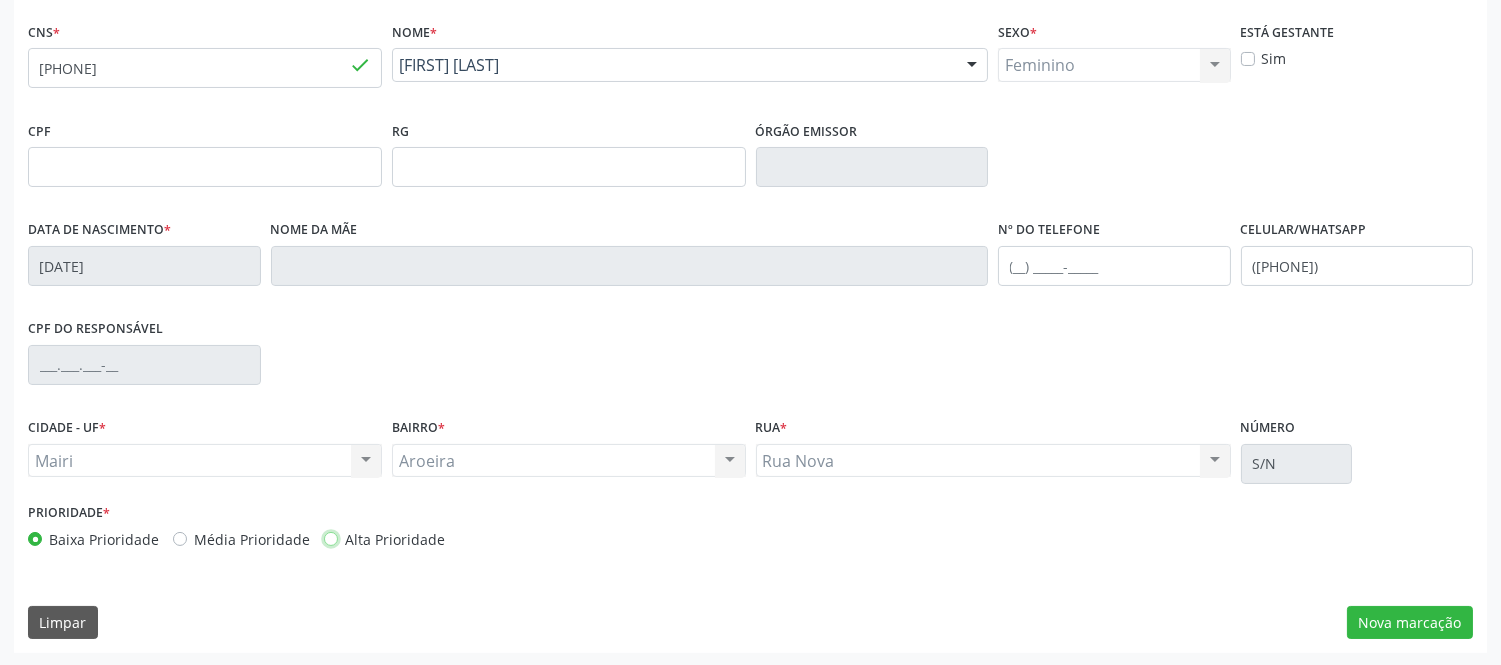 click on "Alta Prioridade" at bounding box center (331, 538) 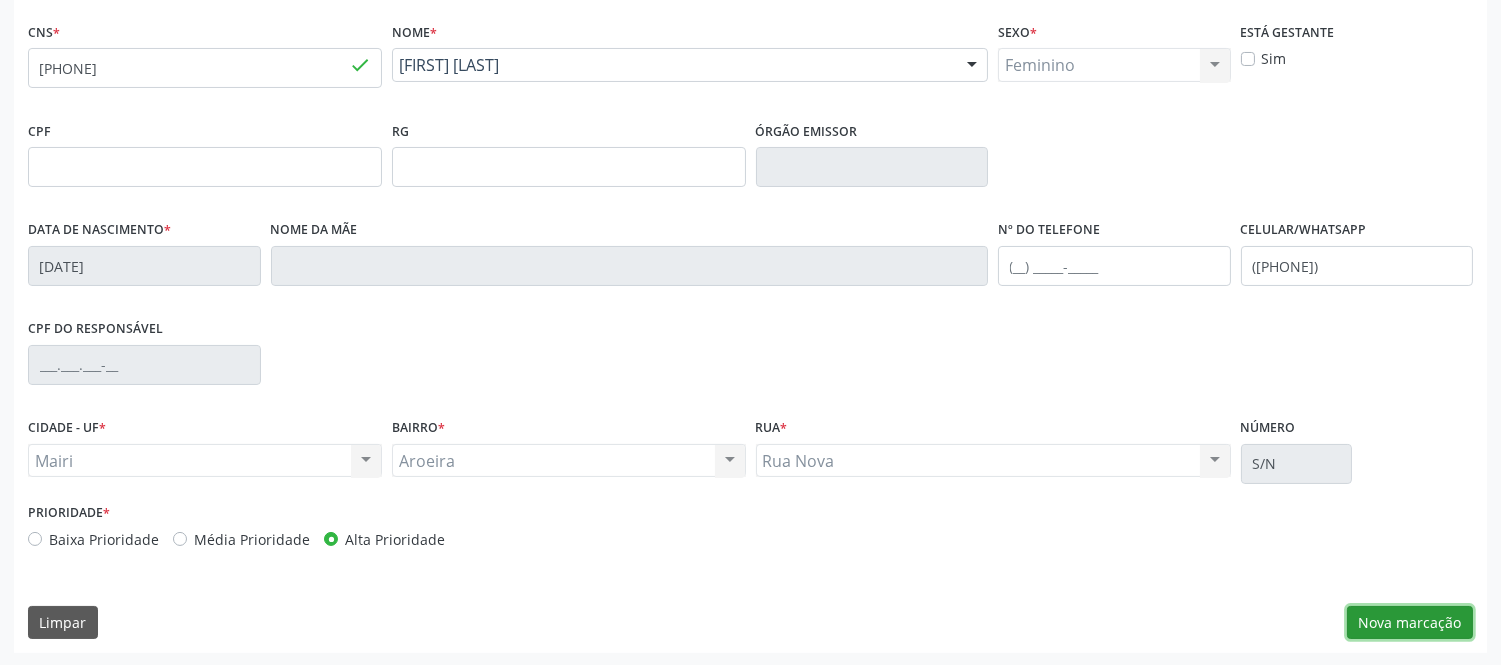 click on "Nova marcação" at bounding box center [1410, 623] 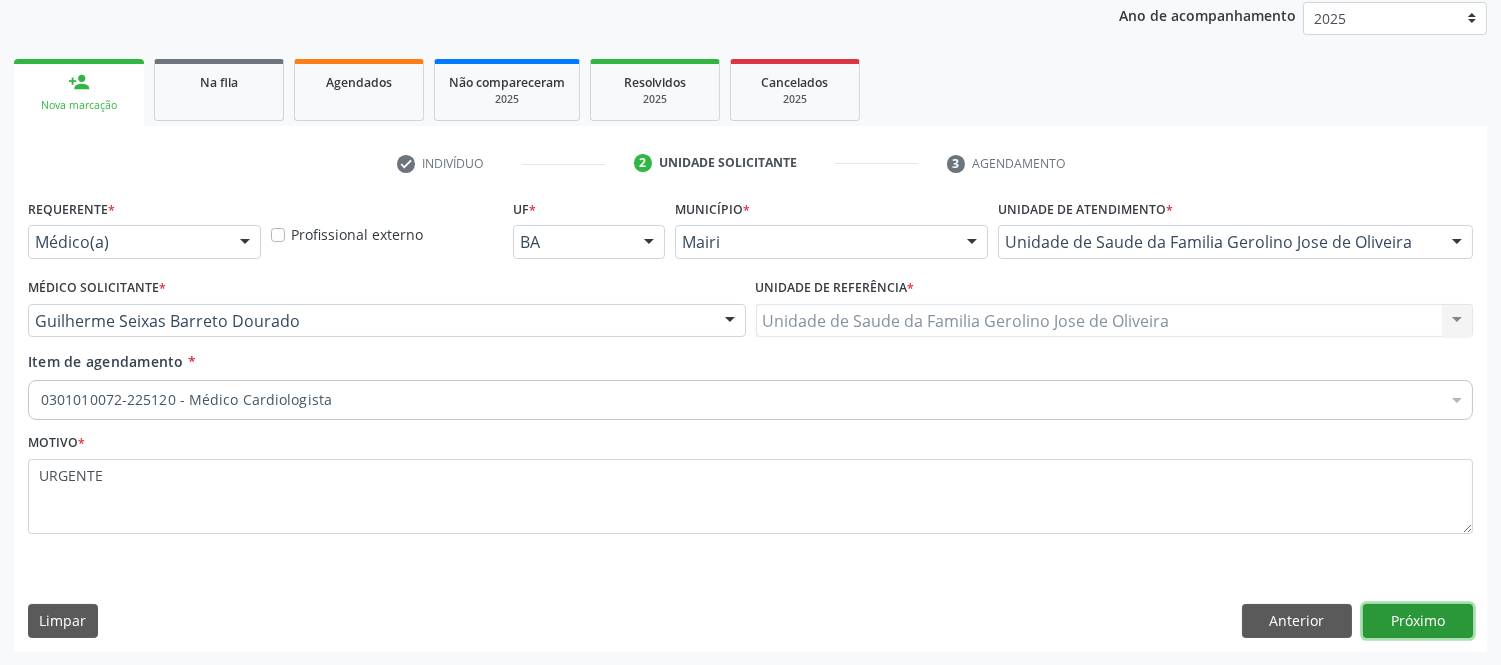 click on "Próximo" at bounding box center [1418, 621] 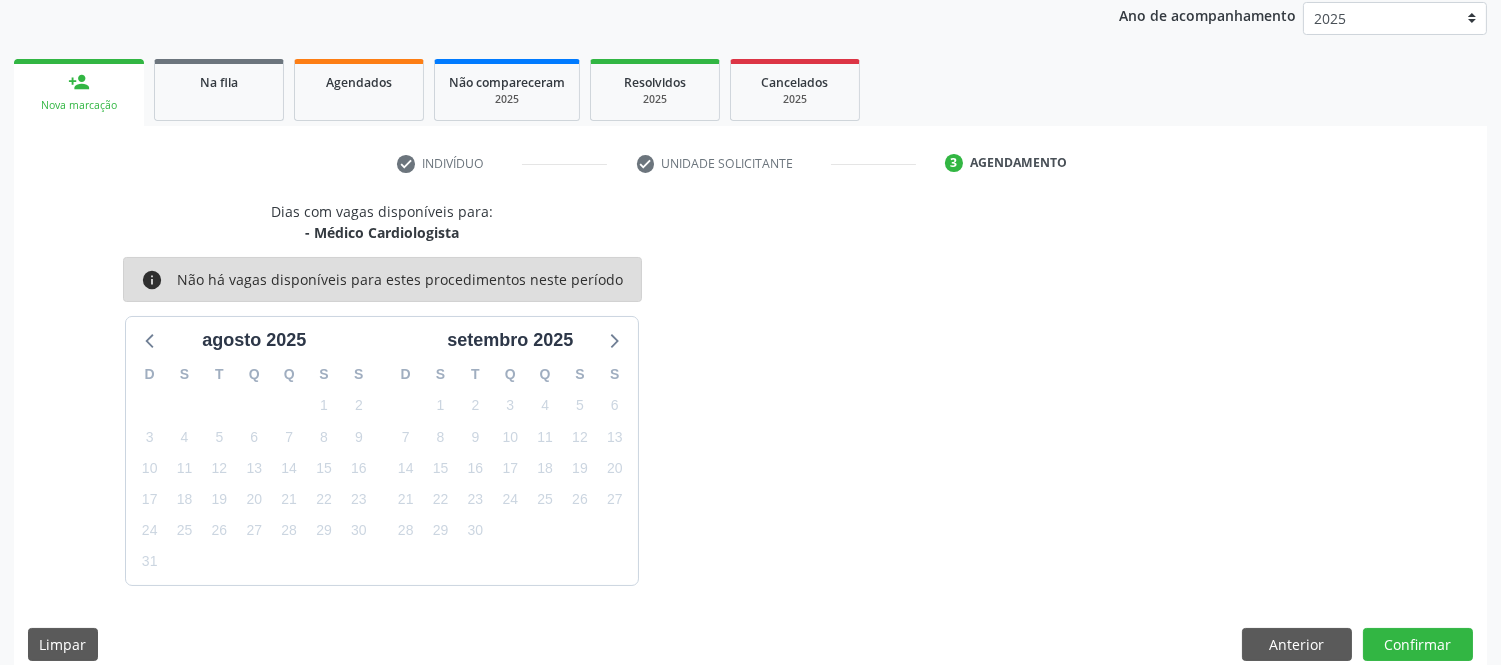 scroll, scrollTop: 263, scrollLeft: 0, axis: vertical 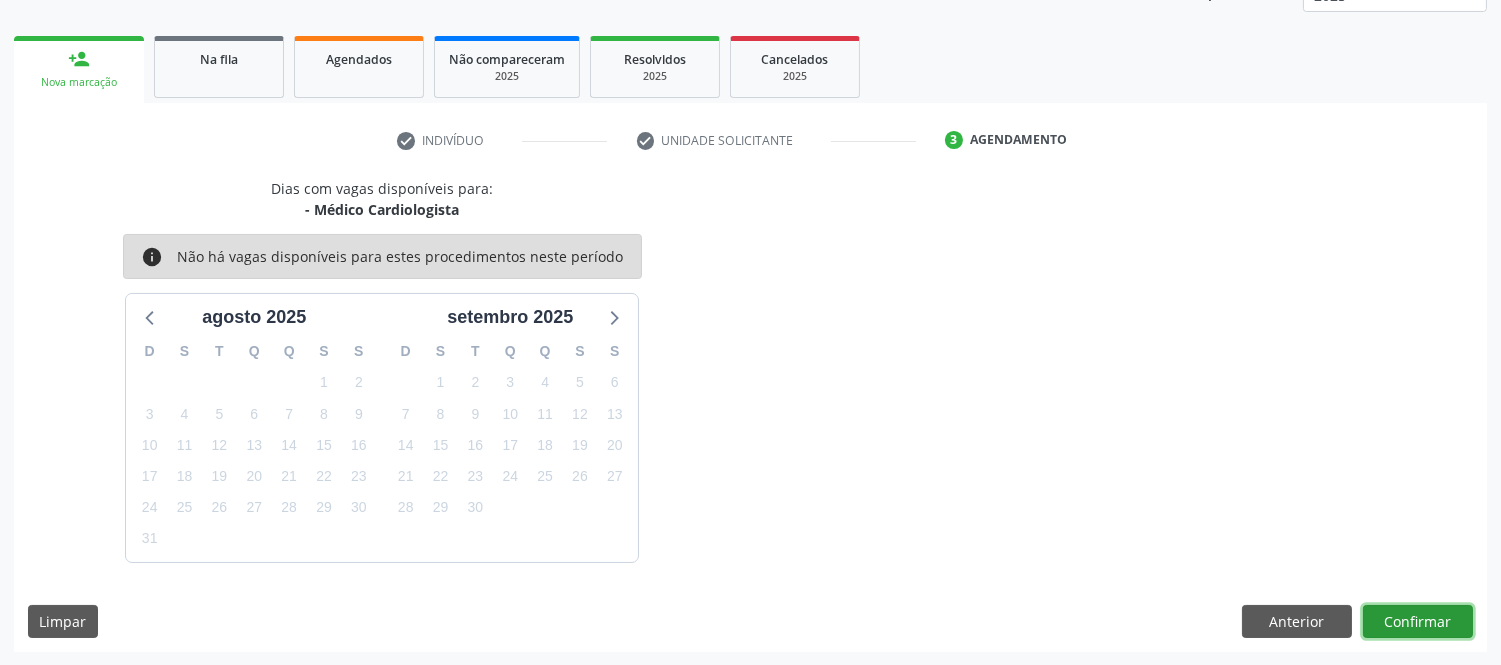 click on "Confirmar" at bounding box center (1418, 622) 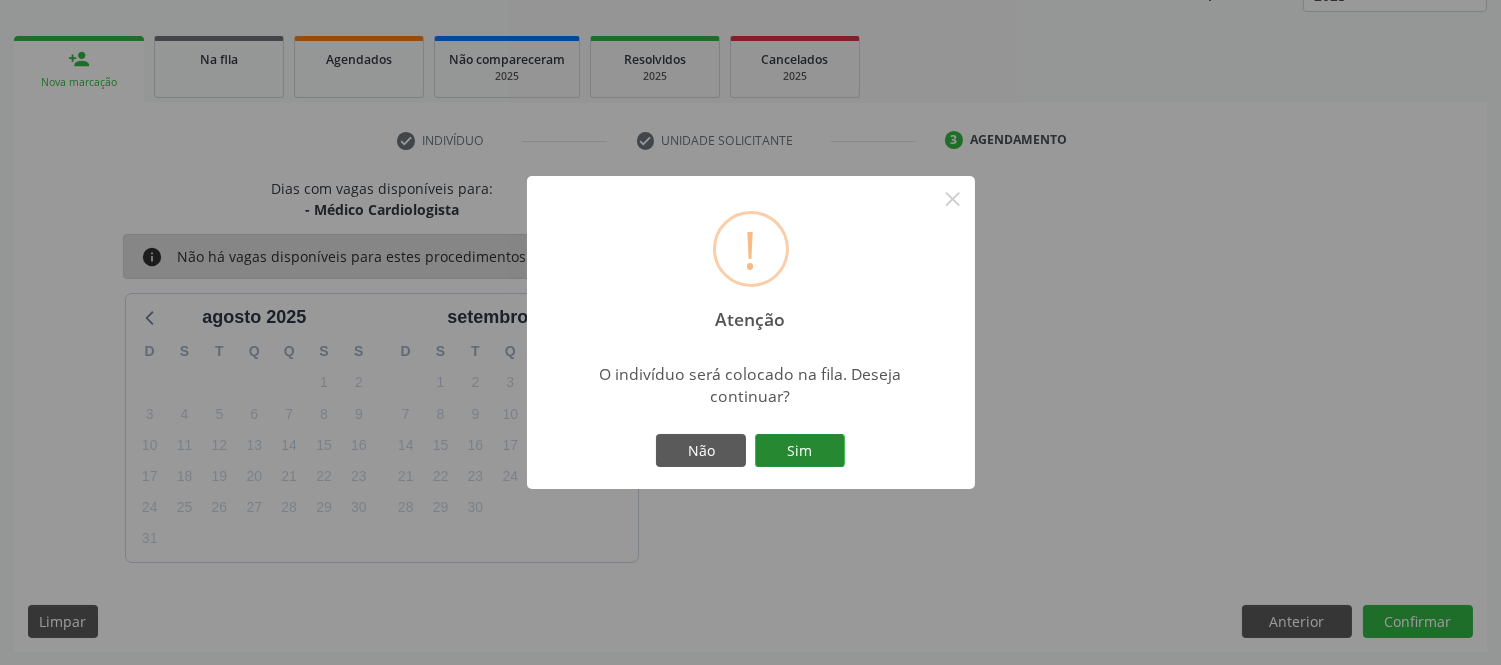 click on "Sim" at bounding box center (800, 451) 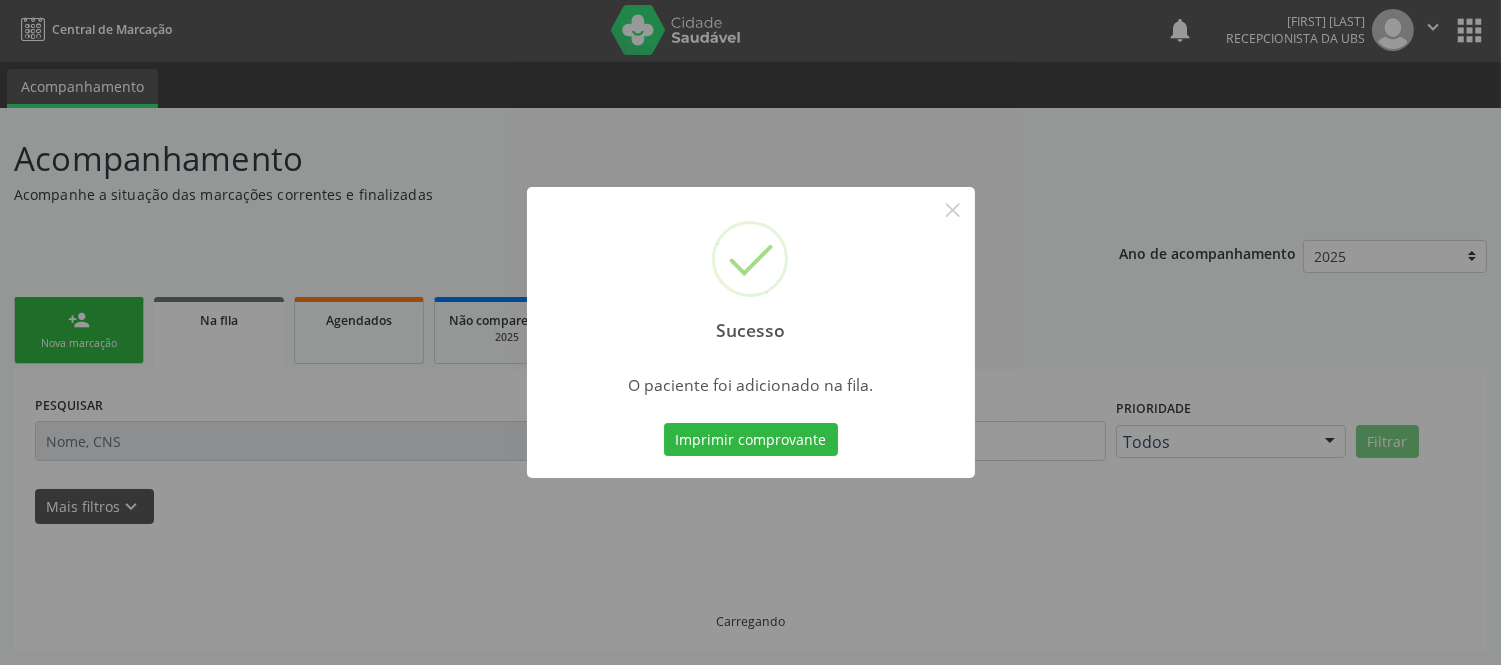 scroll, scrollTop: 1, scrollLeft: 0, axis: vertical 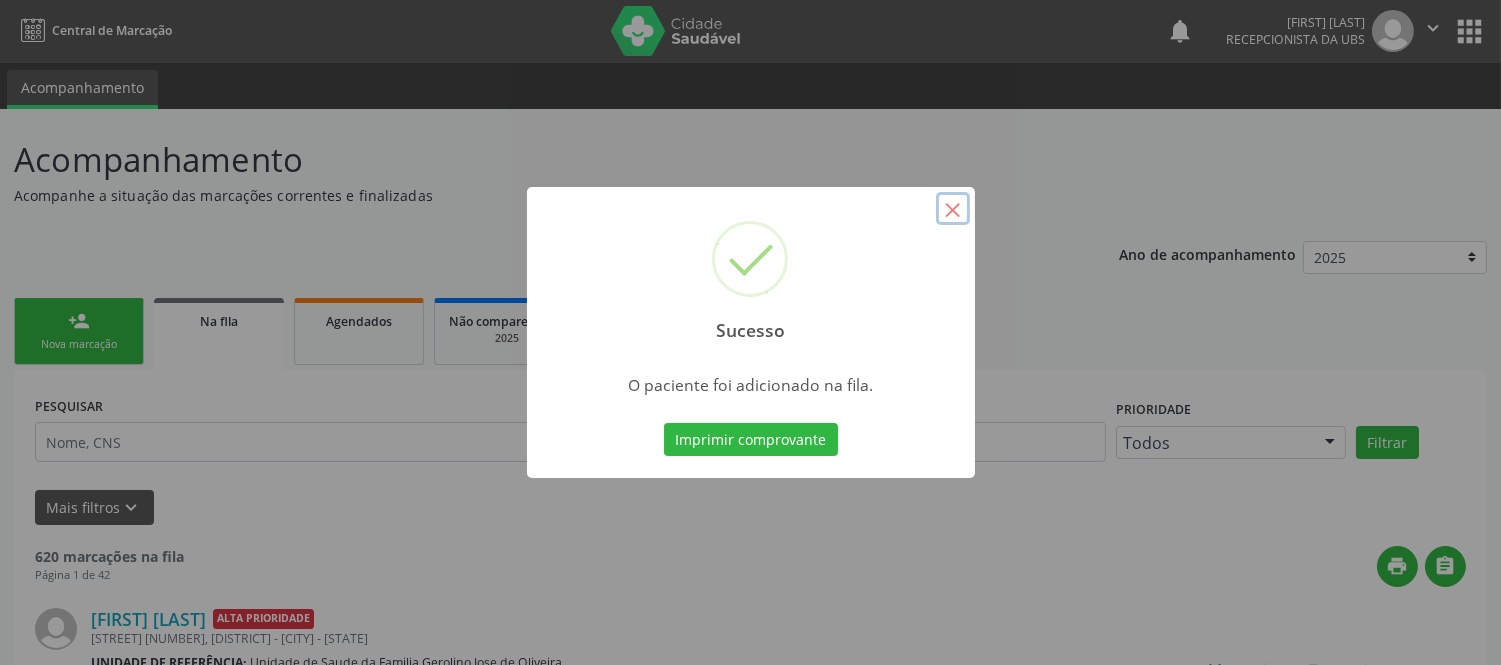 click on "×" at bounding box center (953, 209) 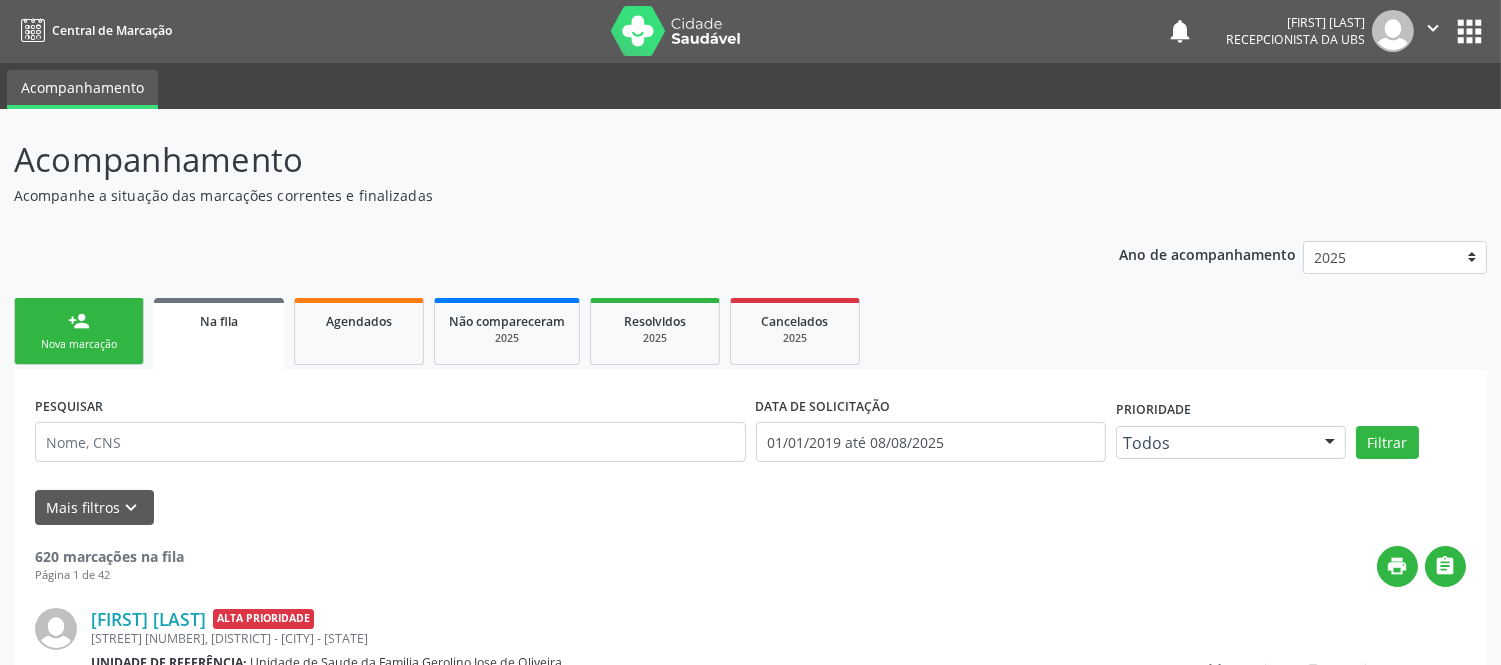 click on "person_add
Nova marcação" at bounding box center [79, 331] 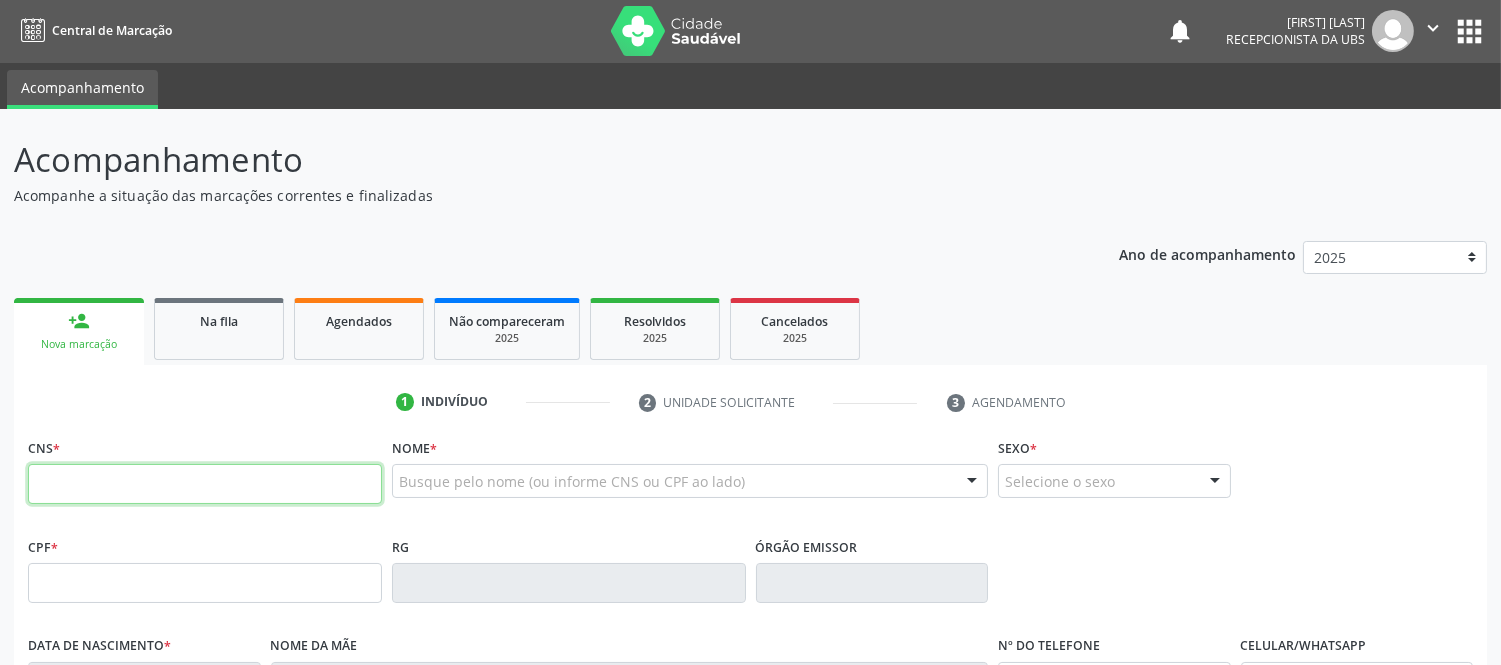 click at bounding box center [205, 484] 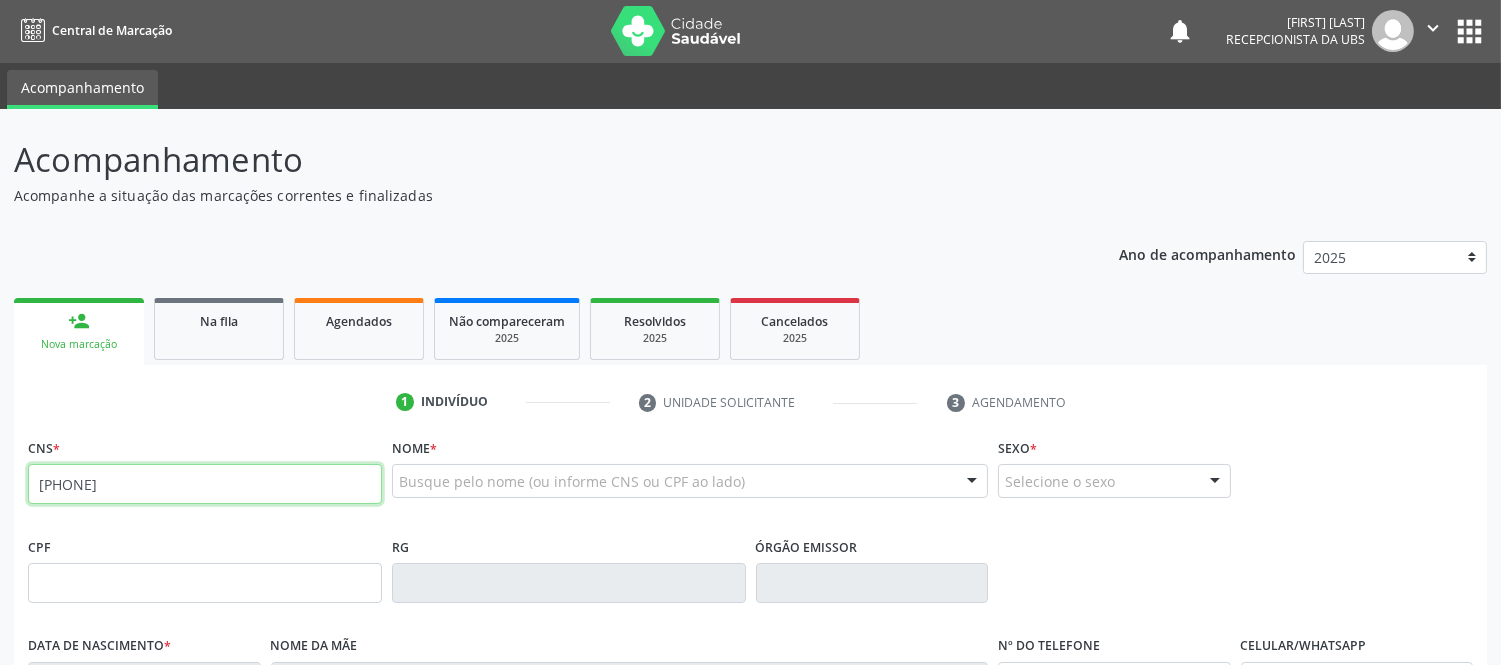 type on "[PHONE]" 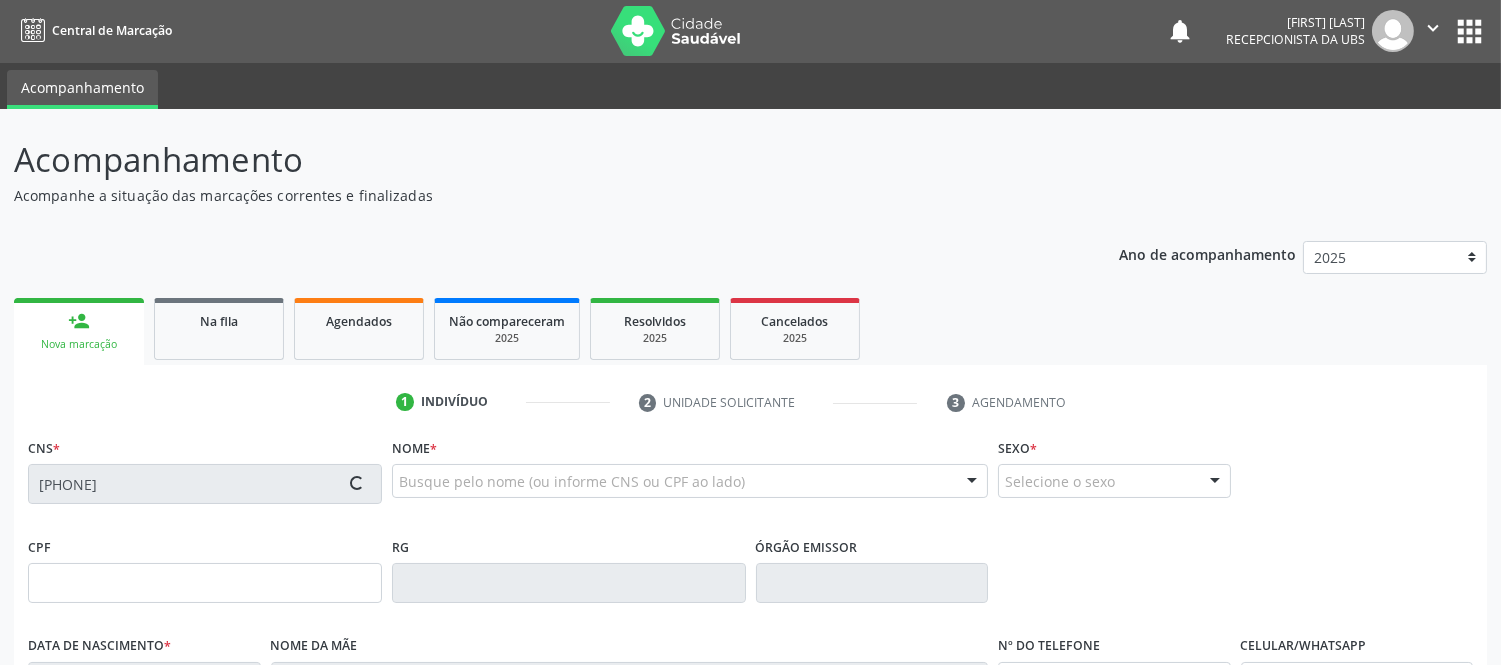 type on "[SSN]" 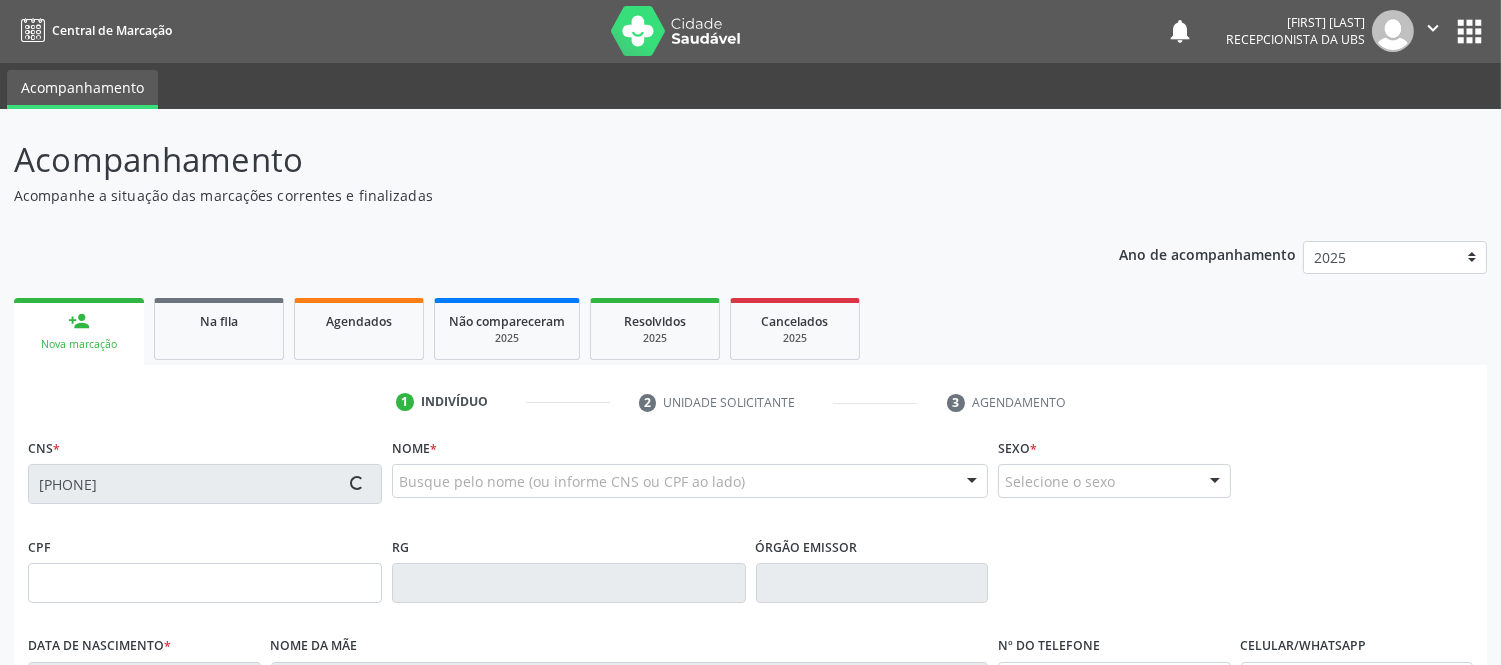 type on "[DATE]" 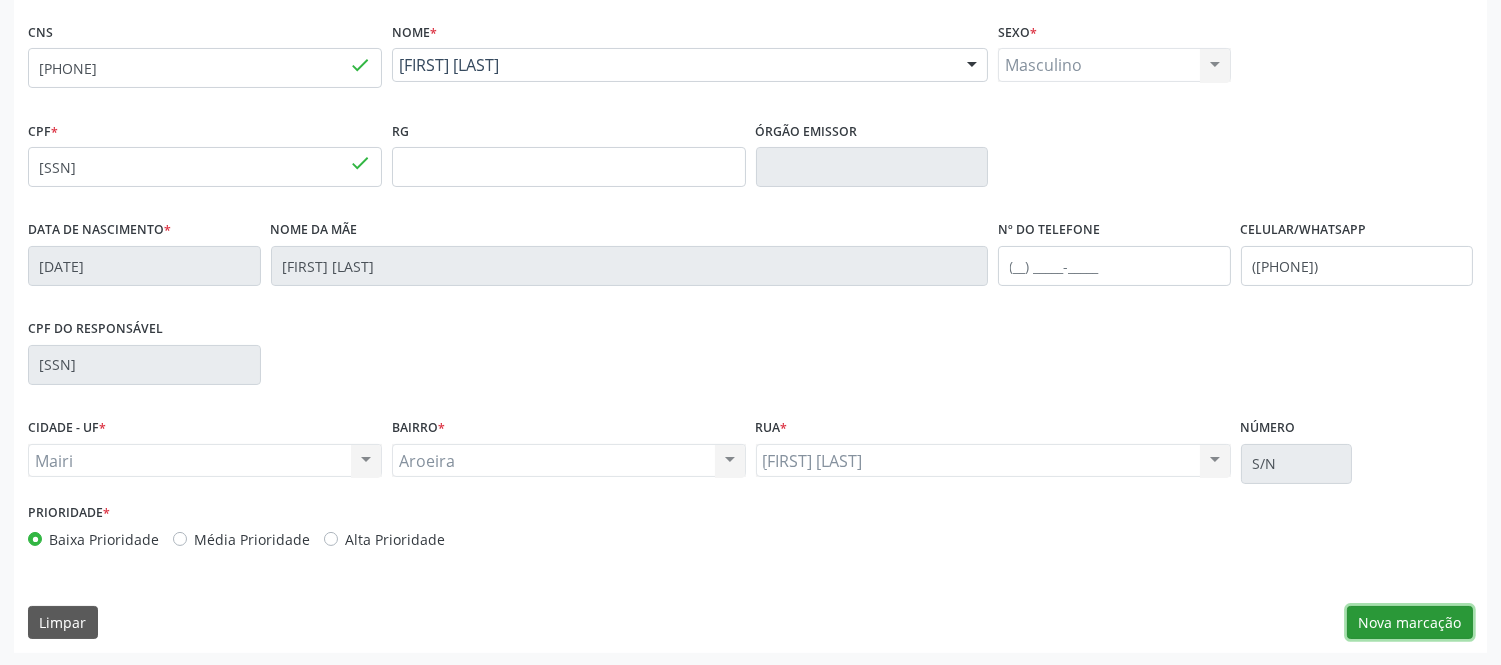 click on "Nova marcação" at bounding box center (1410, 623) 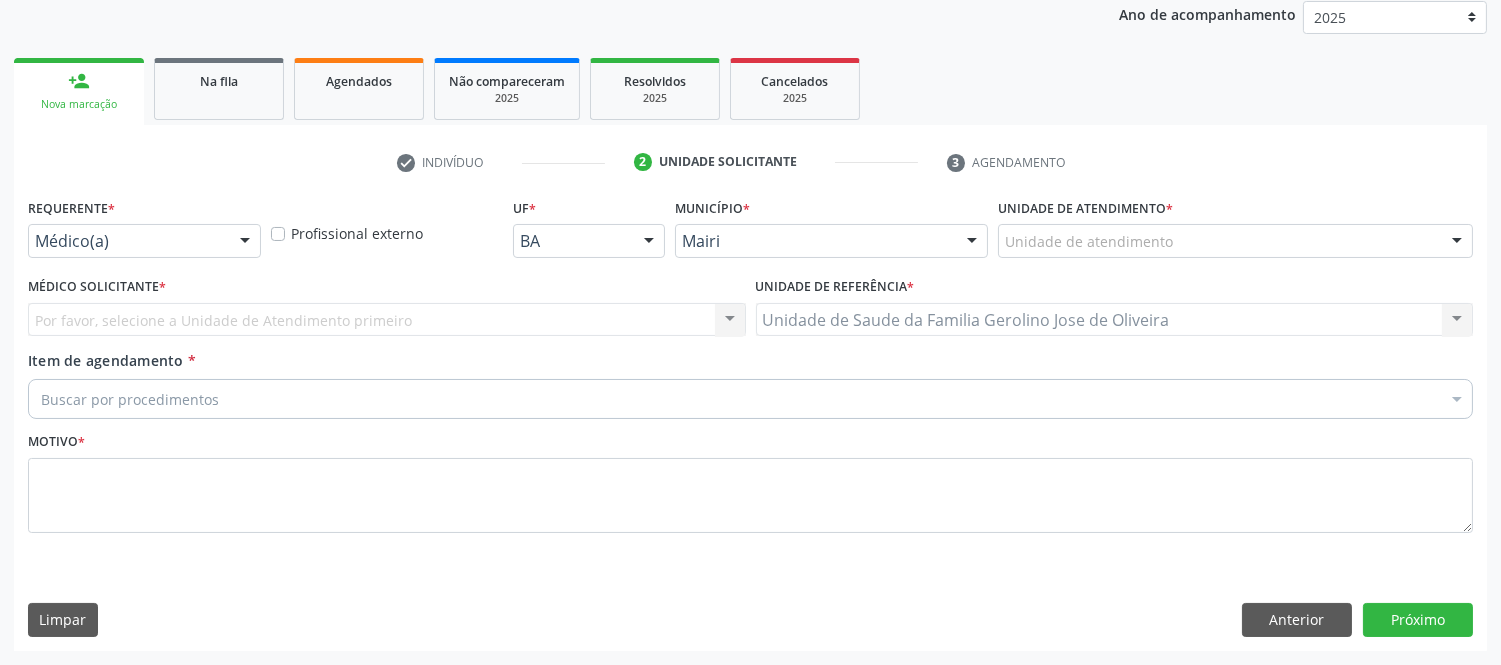 scroll, scrollTop: 240, scrollLeft: 0, axis: vertical 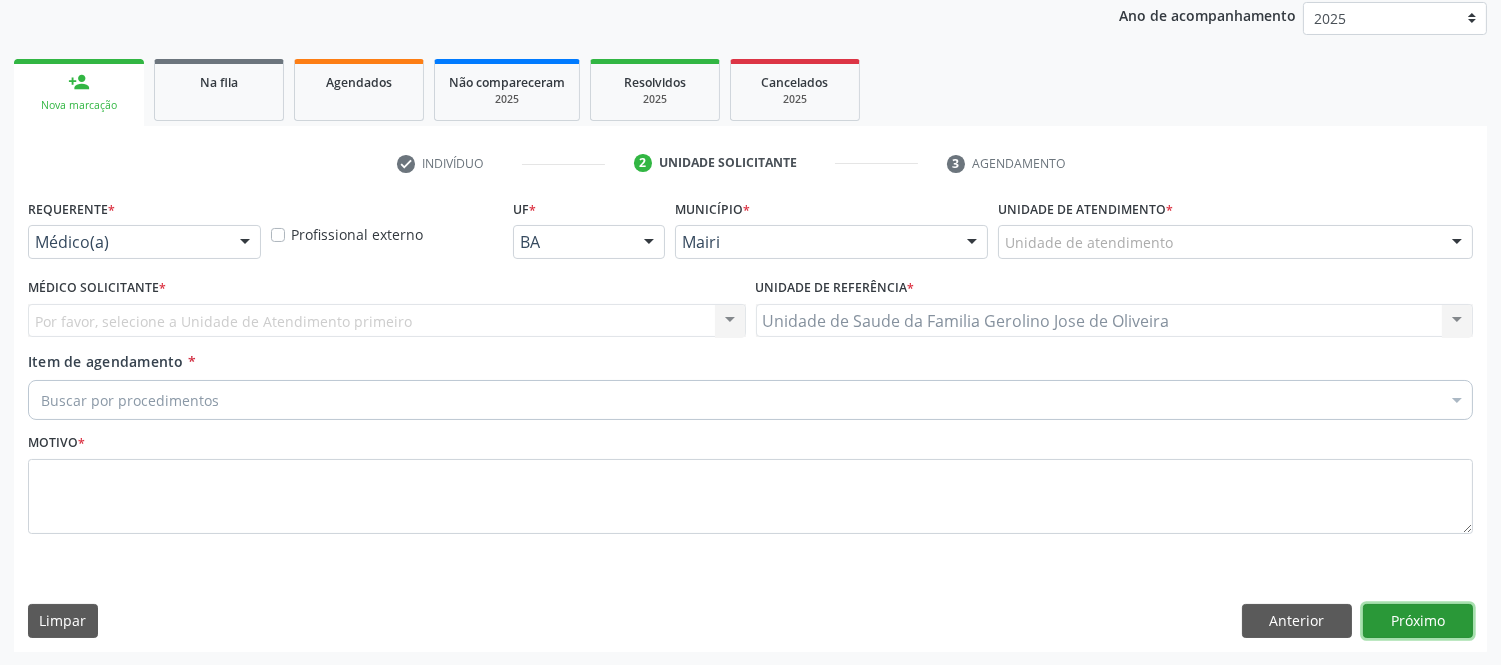 click on "Próximo" at bounding box center [1418, 621] 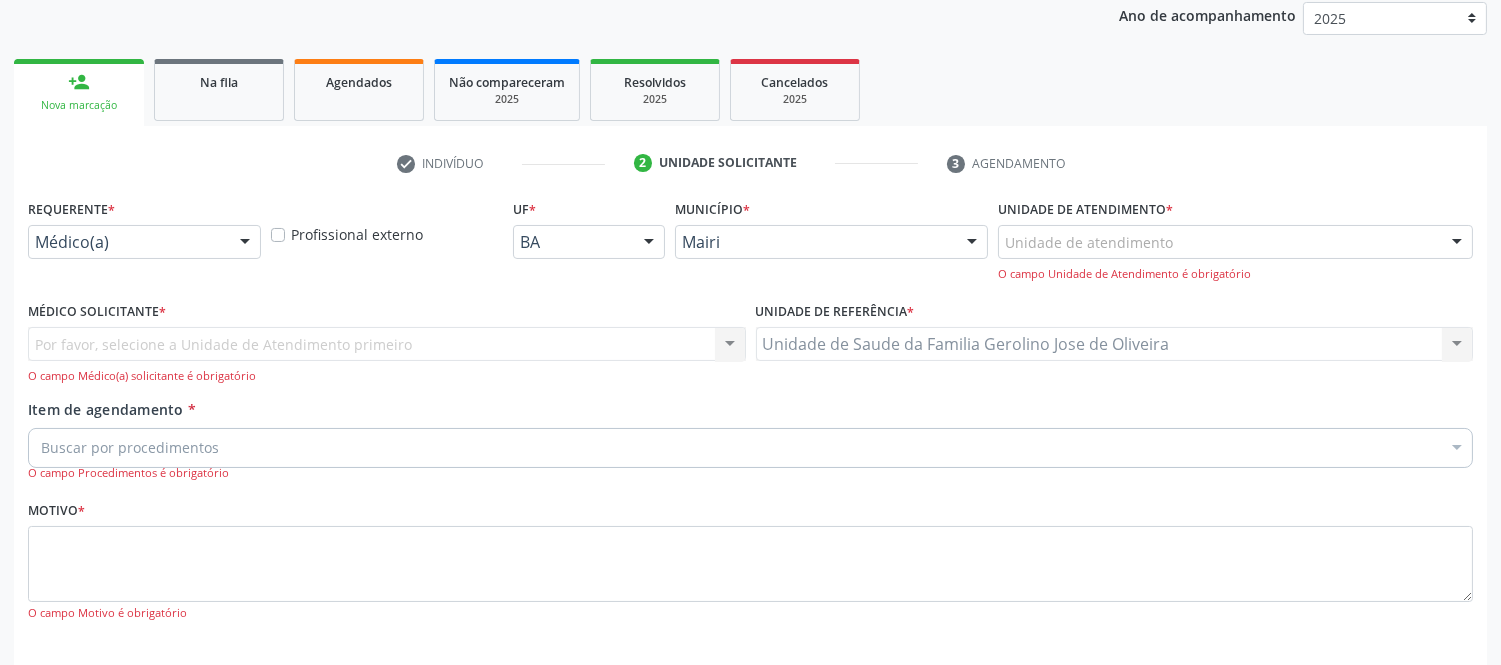 click on "Unidade de atendimento" at bounding box center [1235, 242] 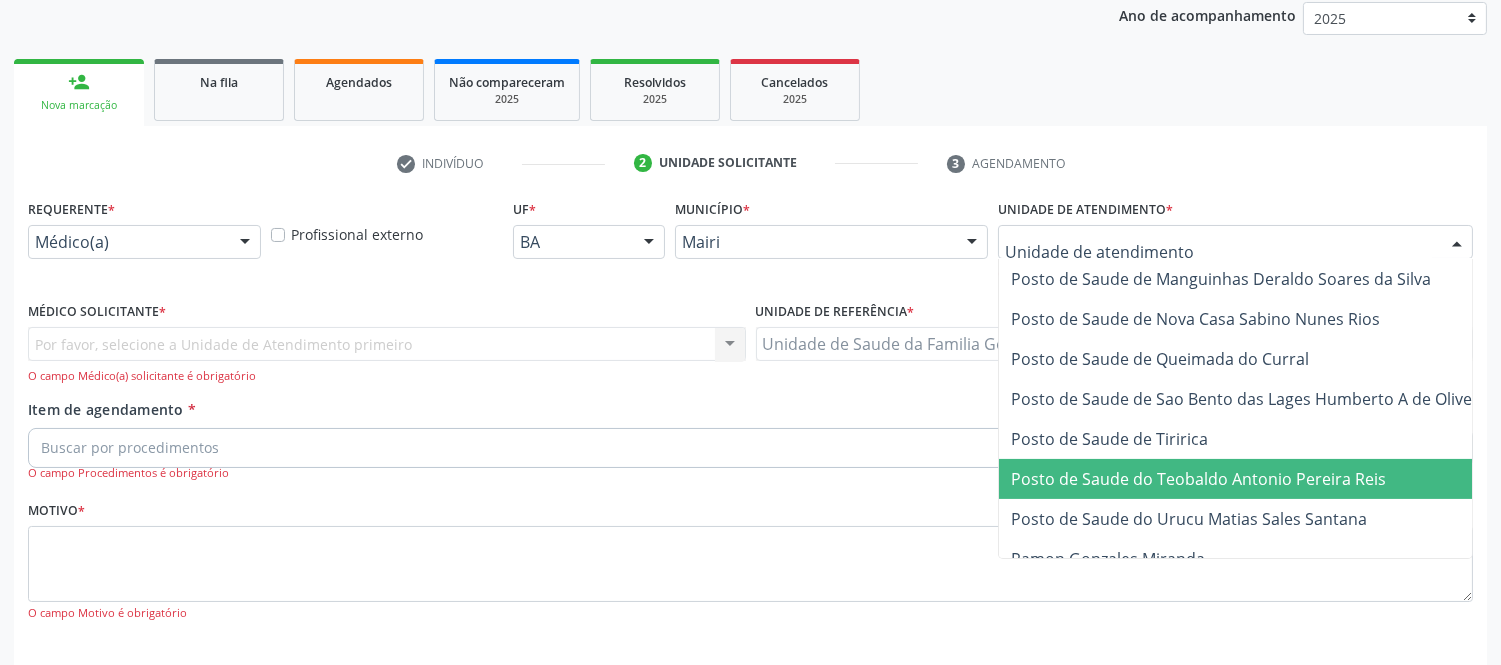 scroll, scrollTop: 1477, scrollLeft: 0, axis: vertical 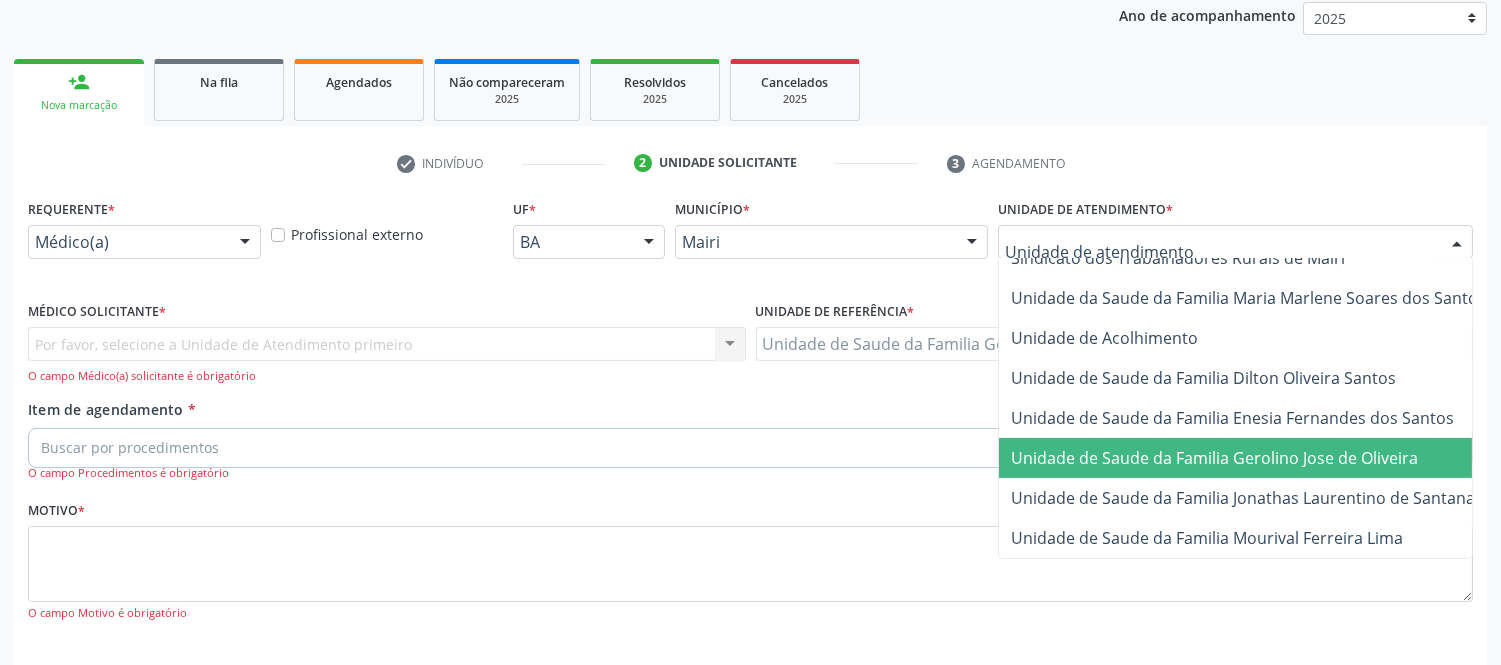 click on "Unidade de Saude da Familia Gerolino Jose de Oliveira" at bounding box center [1214, 458] 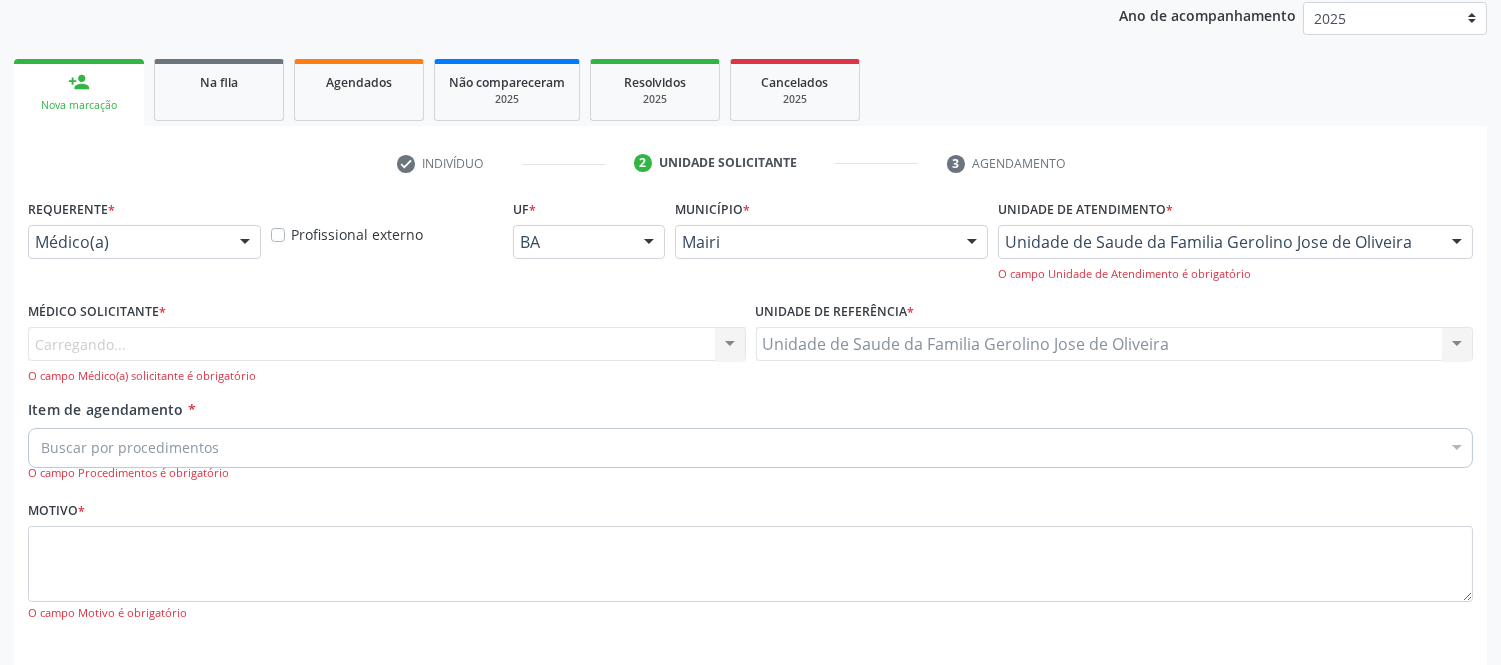 click on "Carregando...
Nenhum resultado encontrado para: "   "
Não há nenhuma opção para ser exibida.
O campo Médico(a) solicitante é obrigatório" at bounding box center (387, 355) 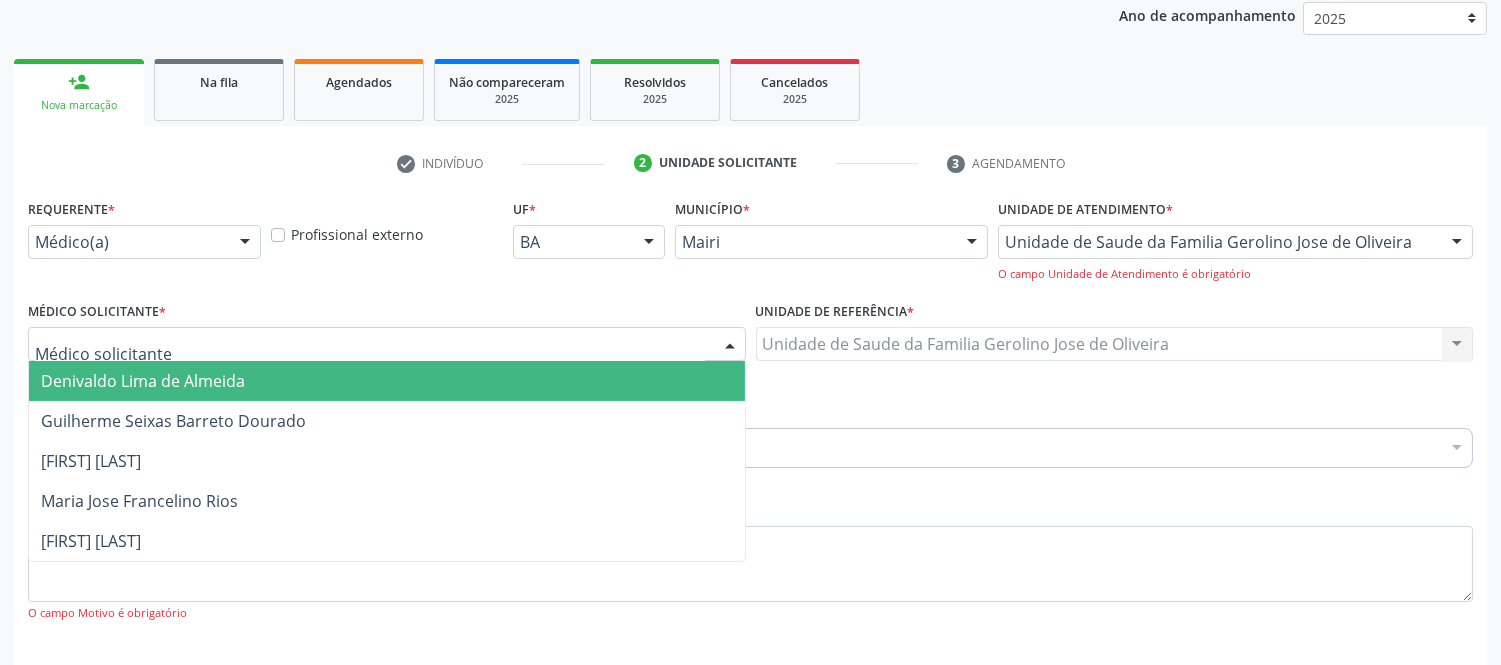 click at bounding box center (387, 344) 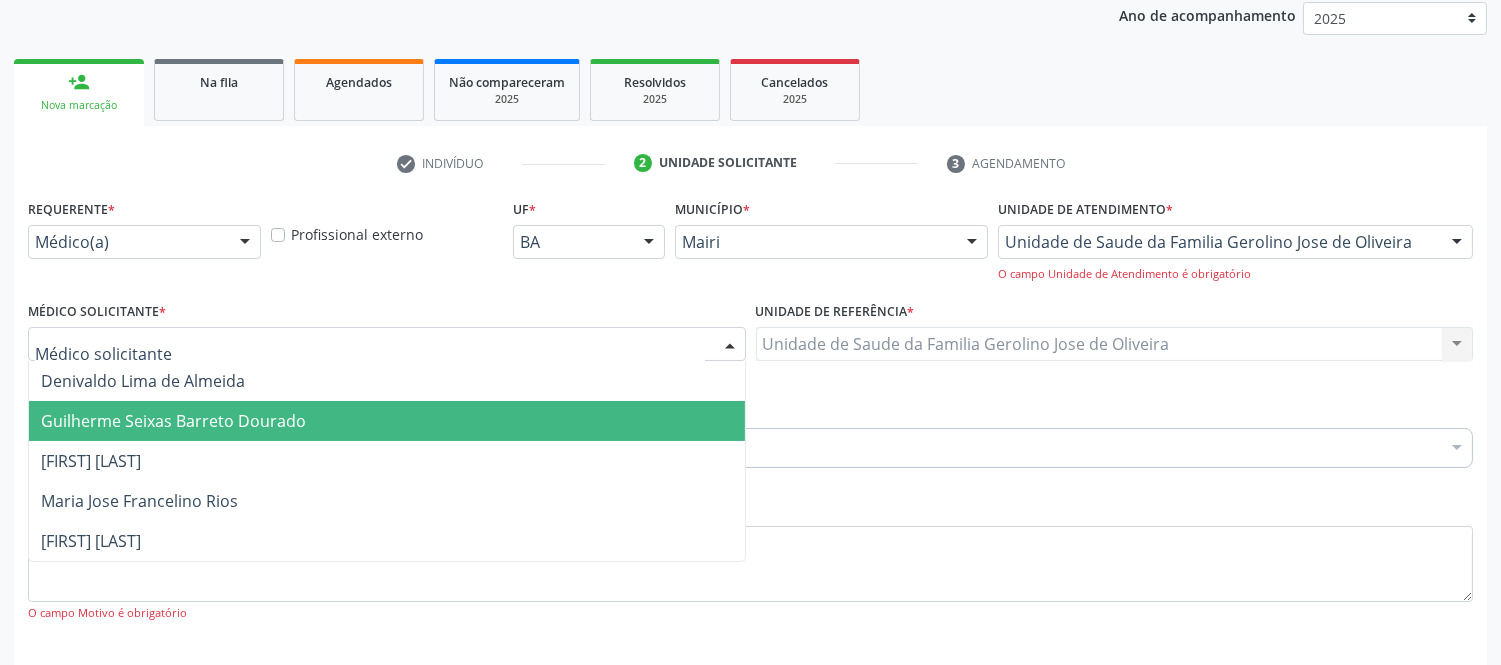 click on "Guilherme Seixas Barreto Dourado" at bounding box center [173, 421] 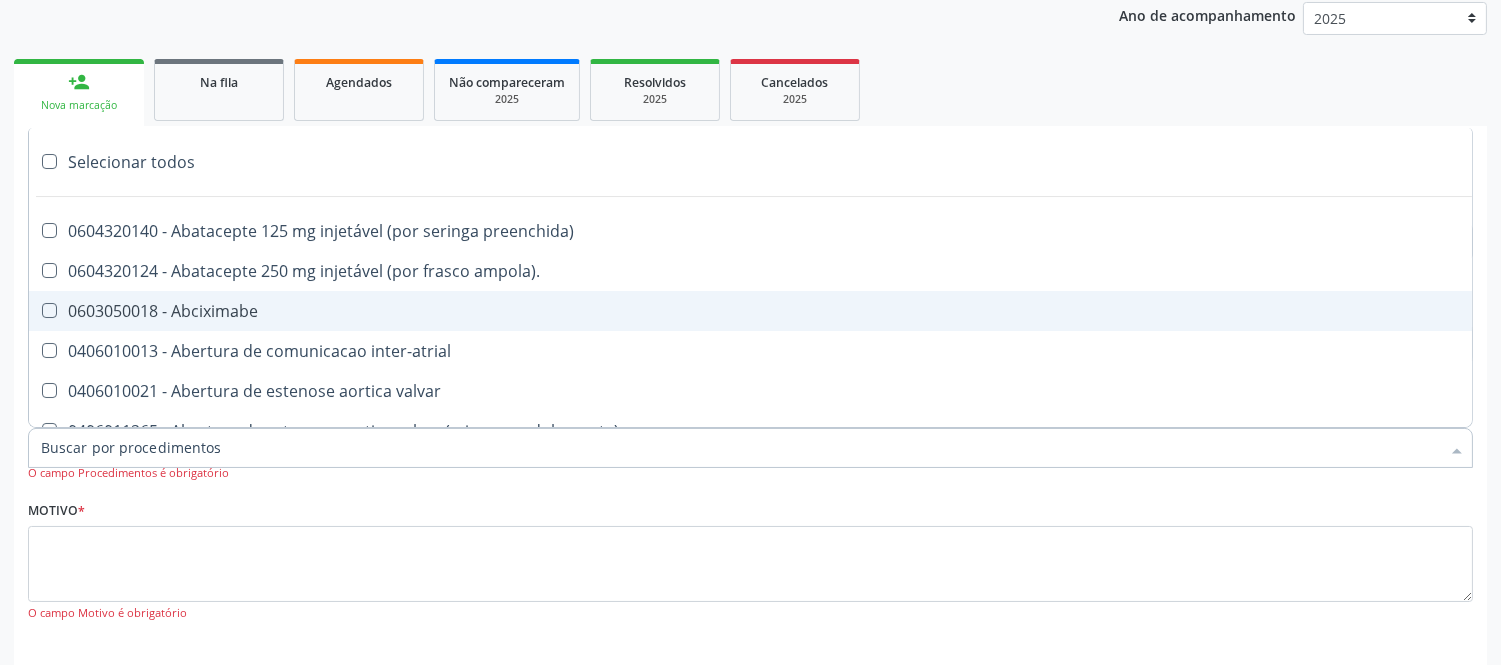 type on "#" 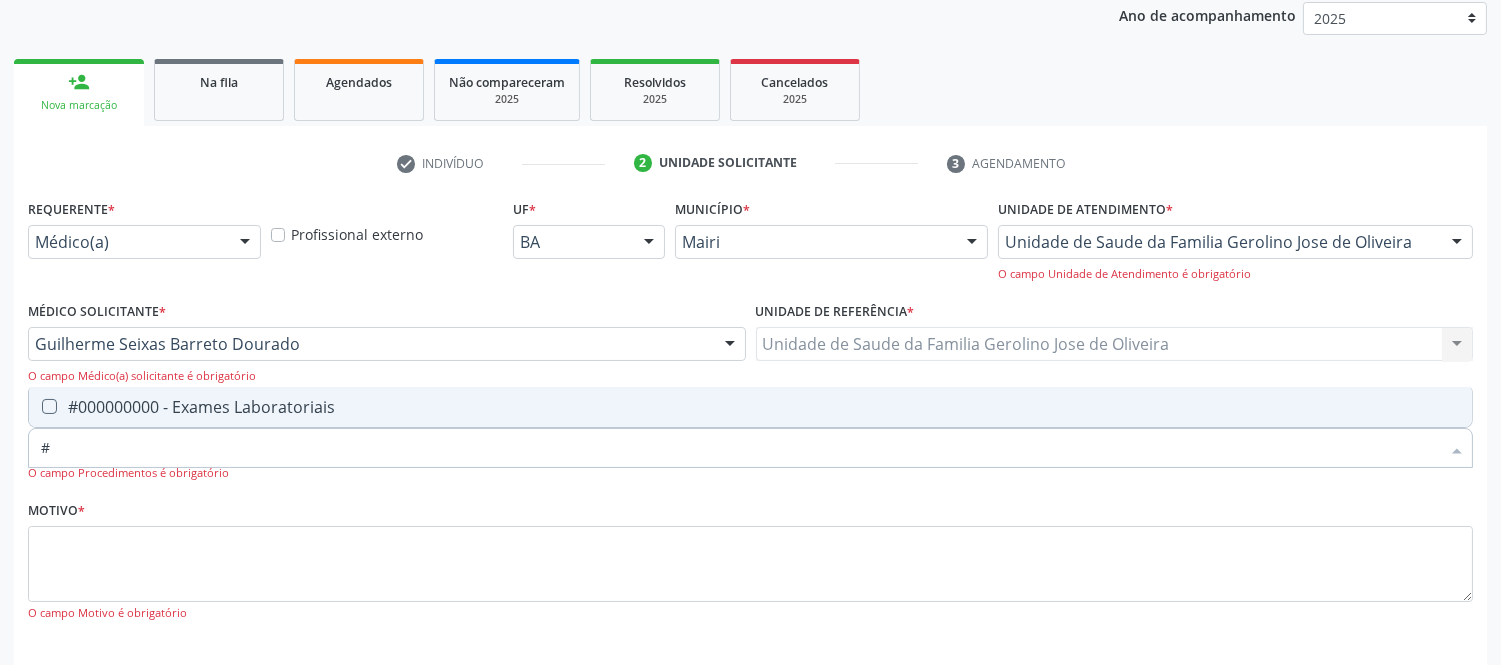 click on "#000000000 - Exames Laboratoriais" at bounding box center (750, 407) 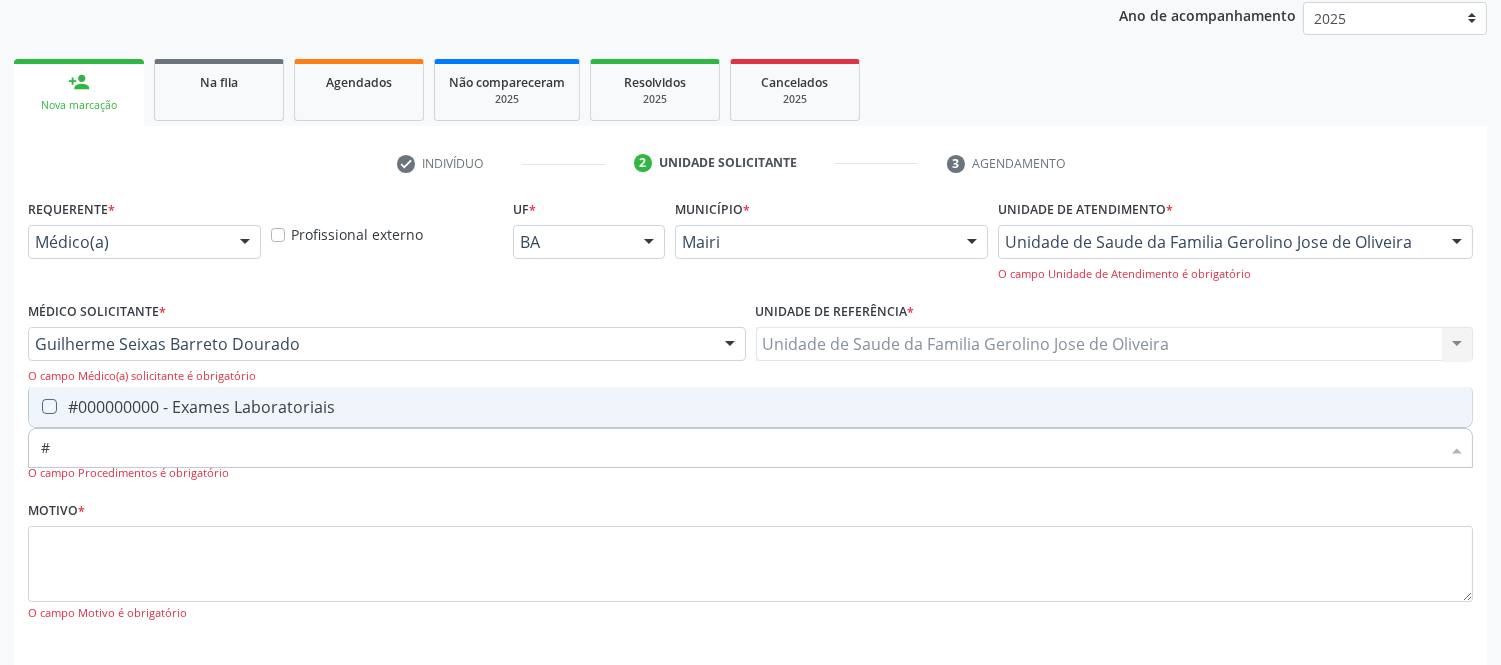 checkbox on "true" 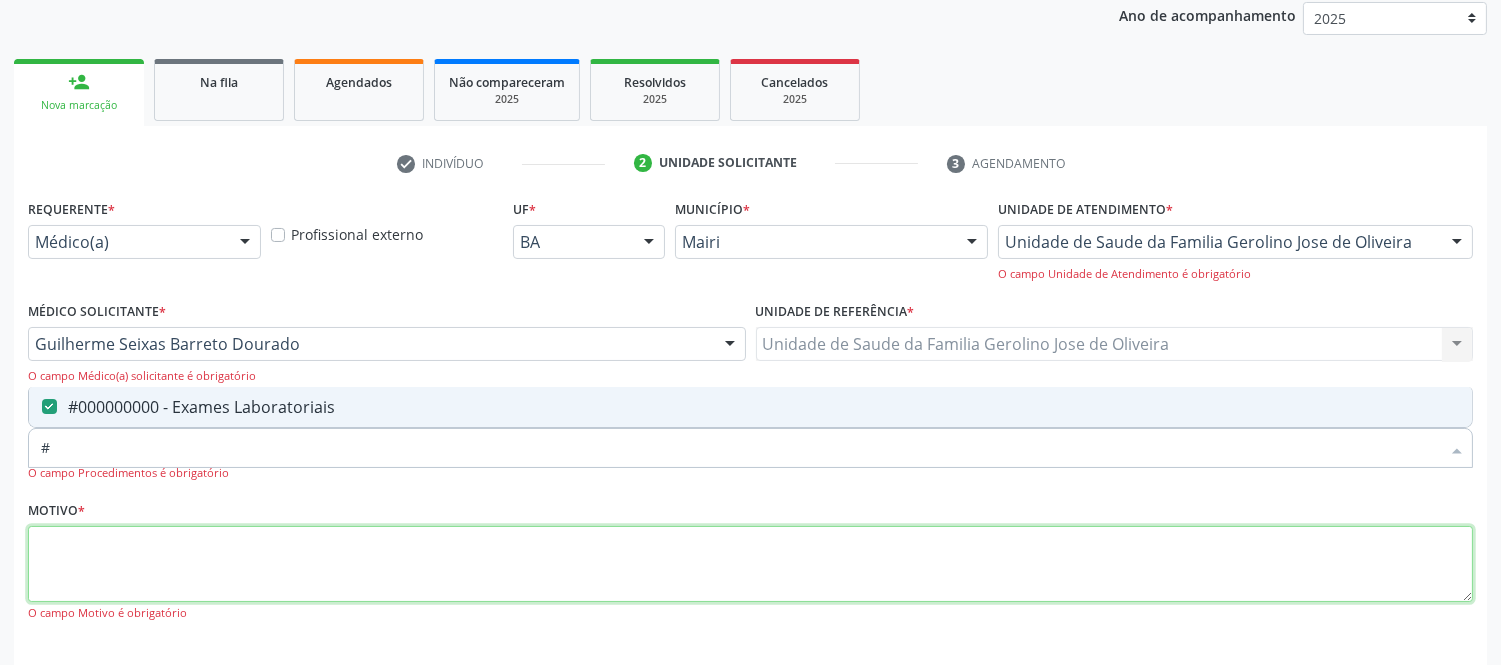 click at bounding box center [750, 564] 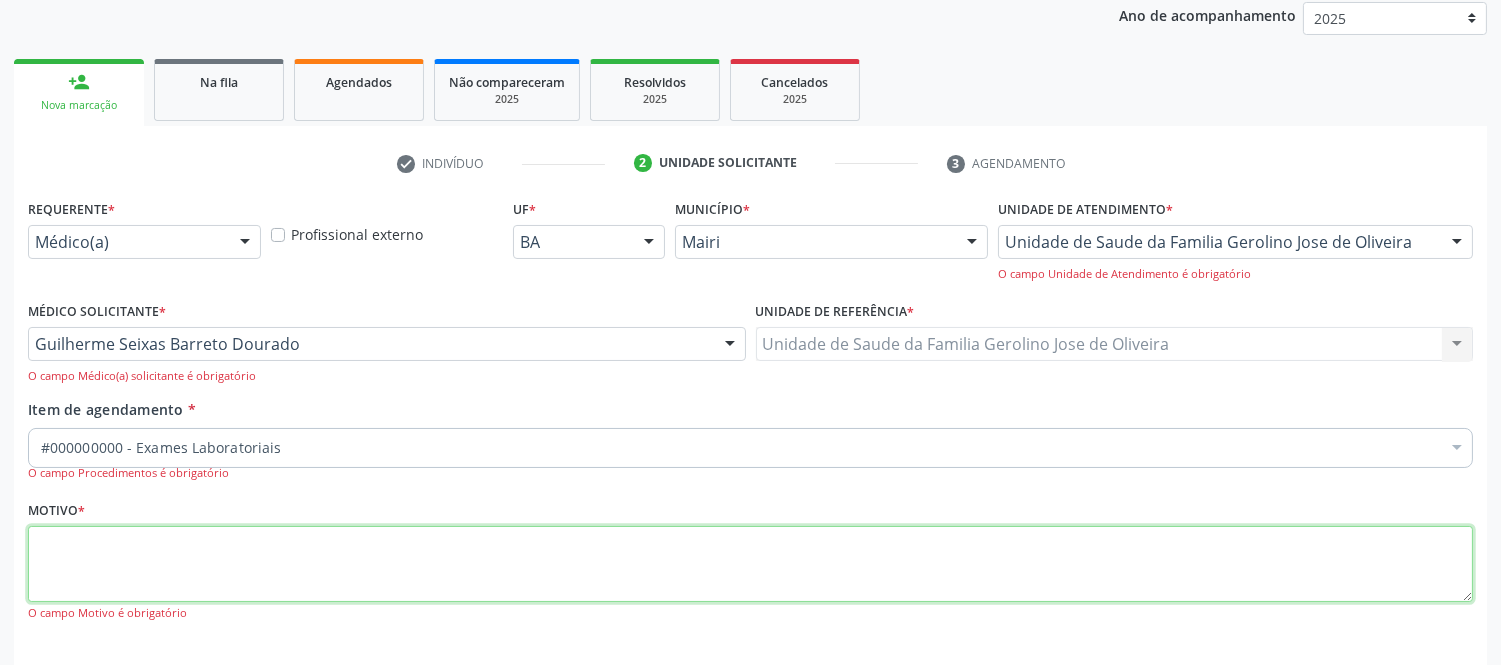 click at bounding box center [750, 564] 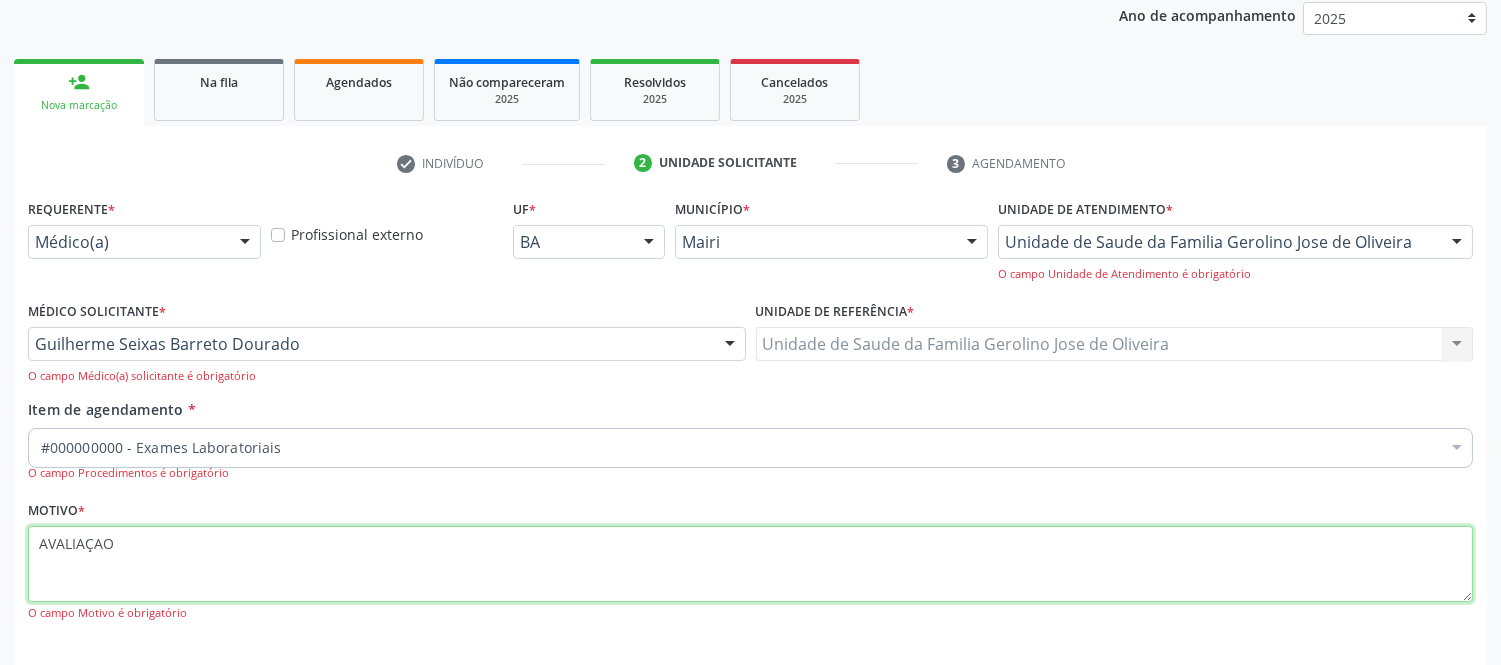 scroll, scrollTop: 327, scrollLeft: 0, axis: vertical 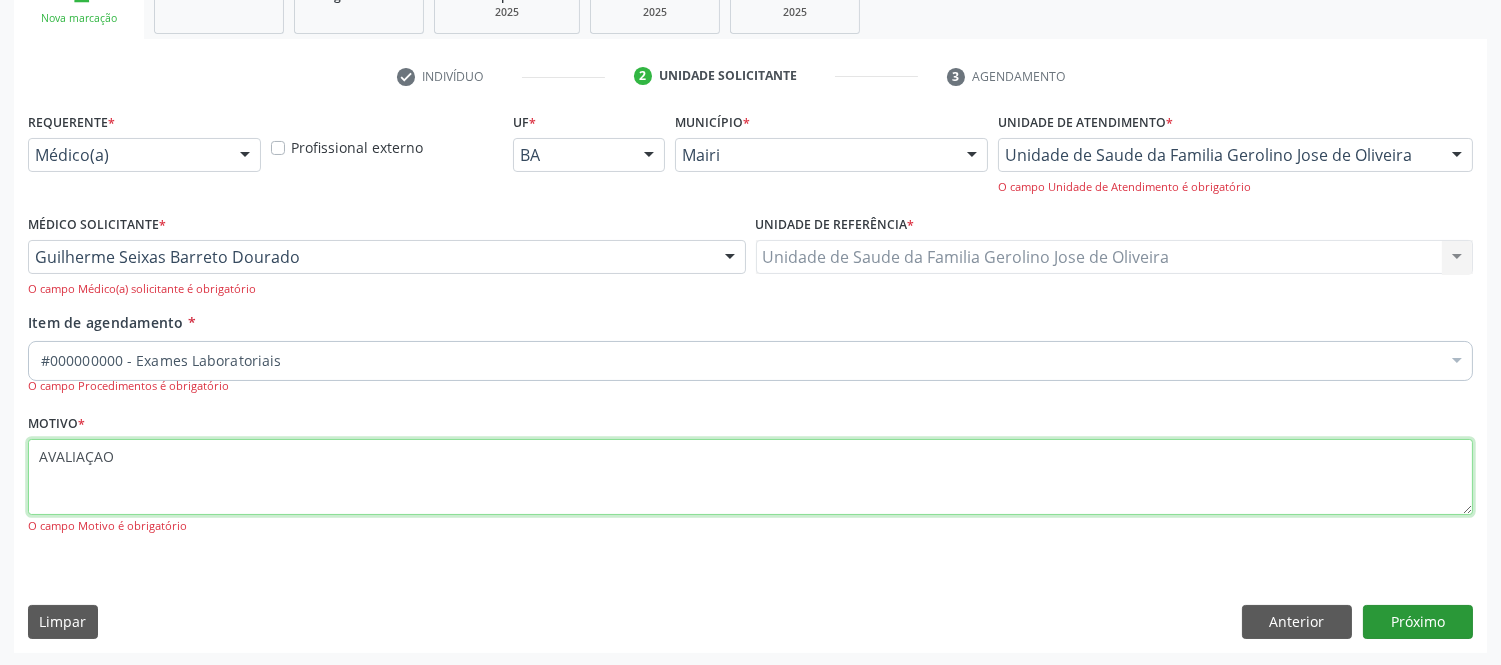 type on "AVALIAÇAO" 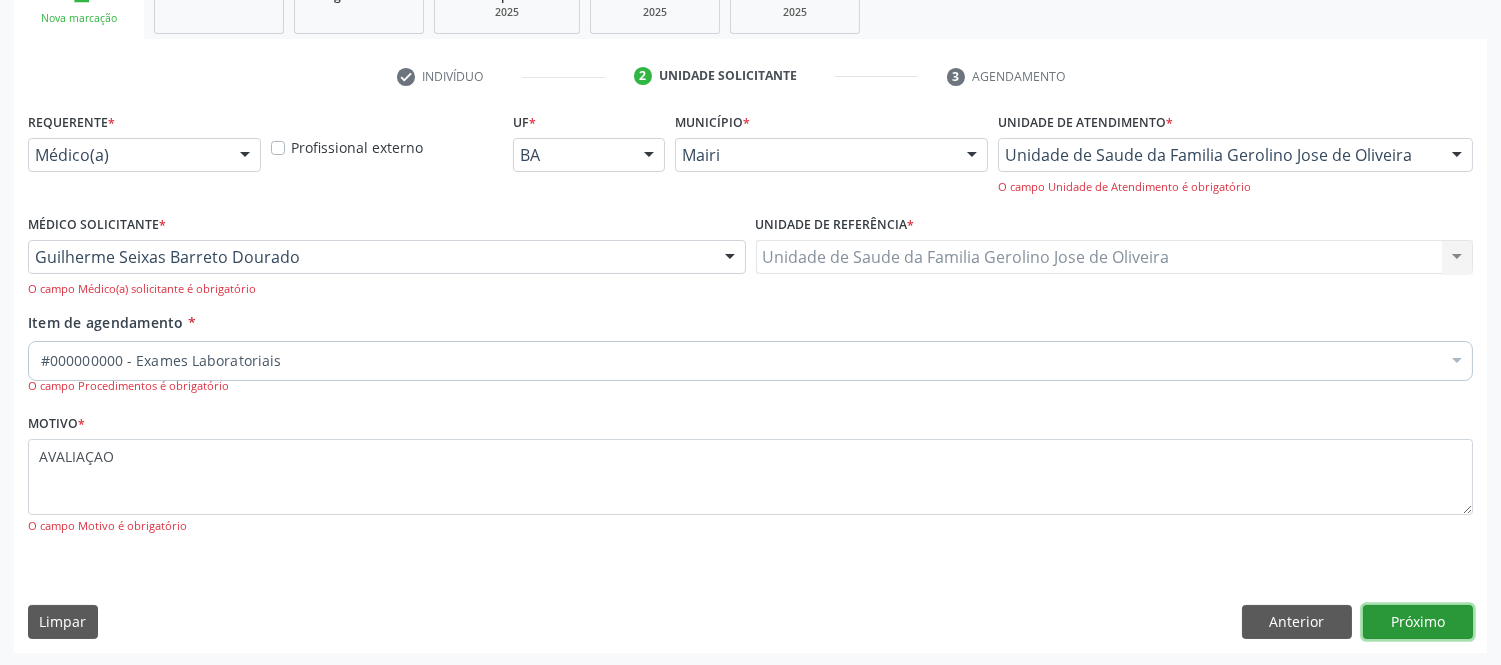 click on "Próximo" at bounding box center [1418, 622] 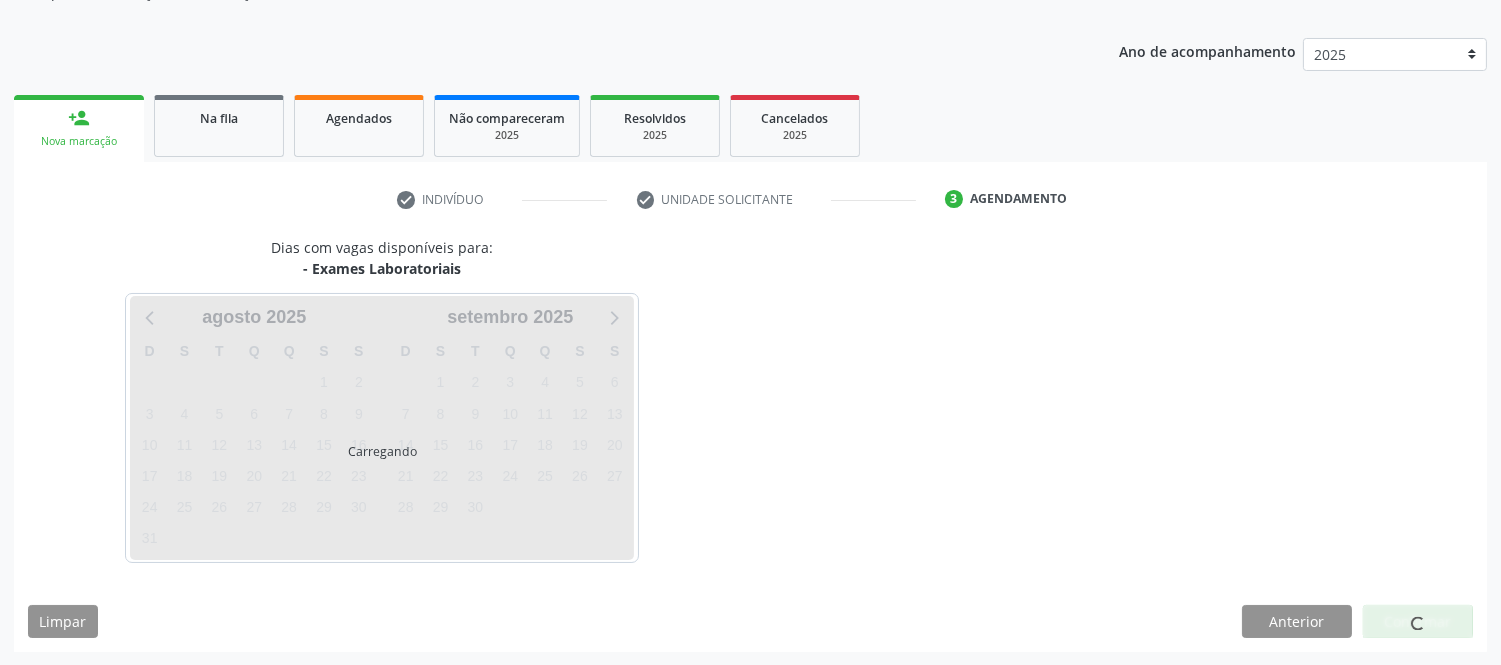 scroll, scrollTop: 263, scrollLeft: 0, axis: vertical 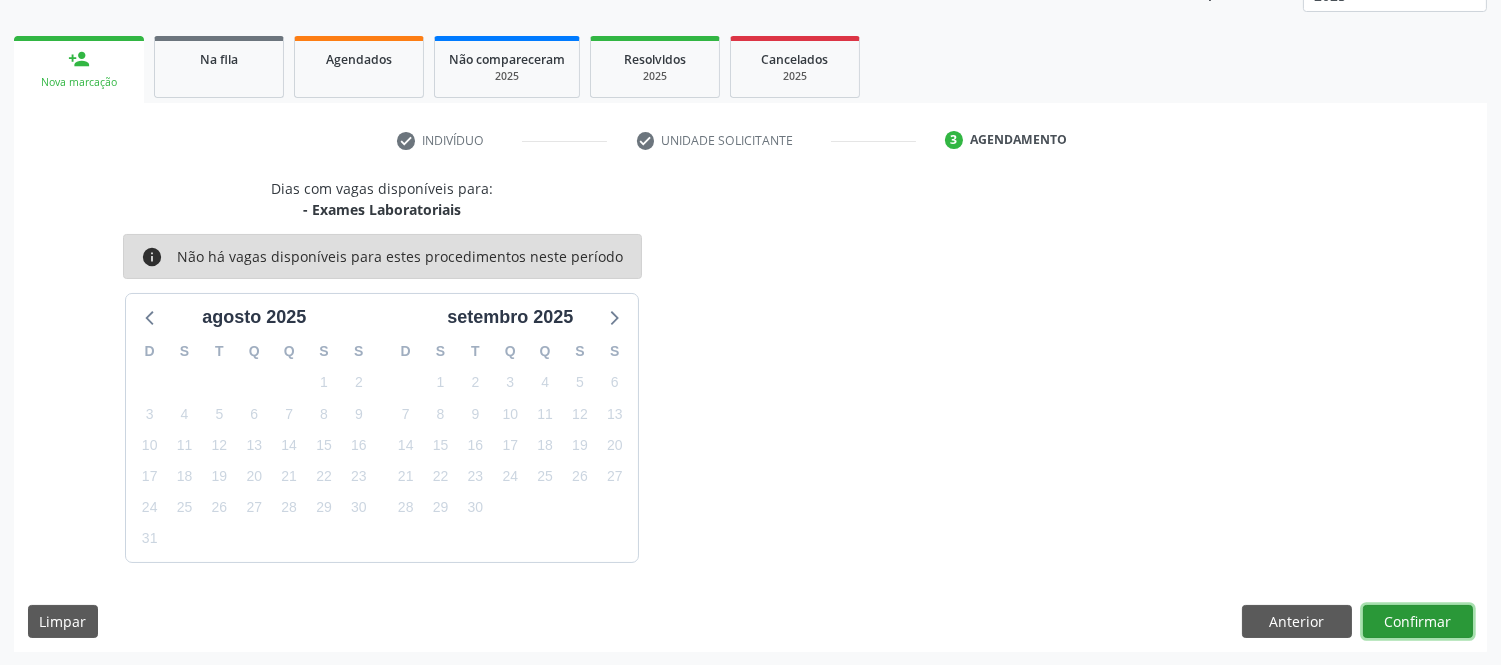 click on "Confirmar" at bounding box center (1418, 622) 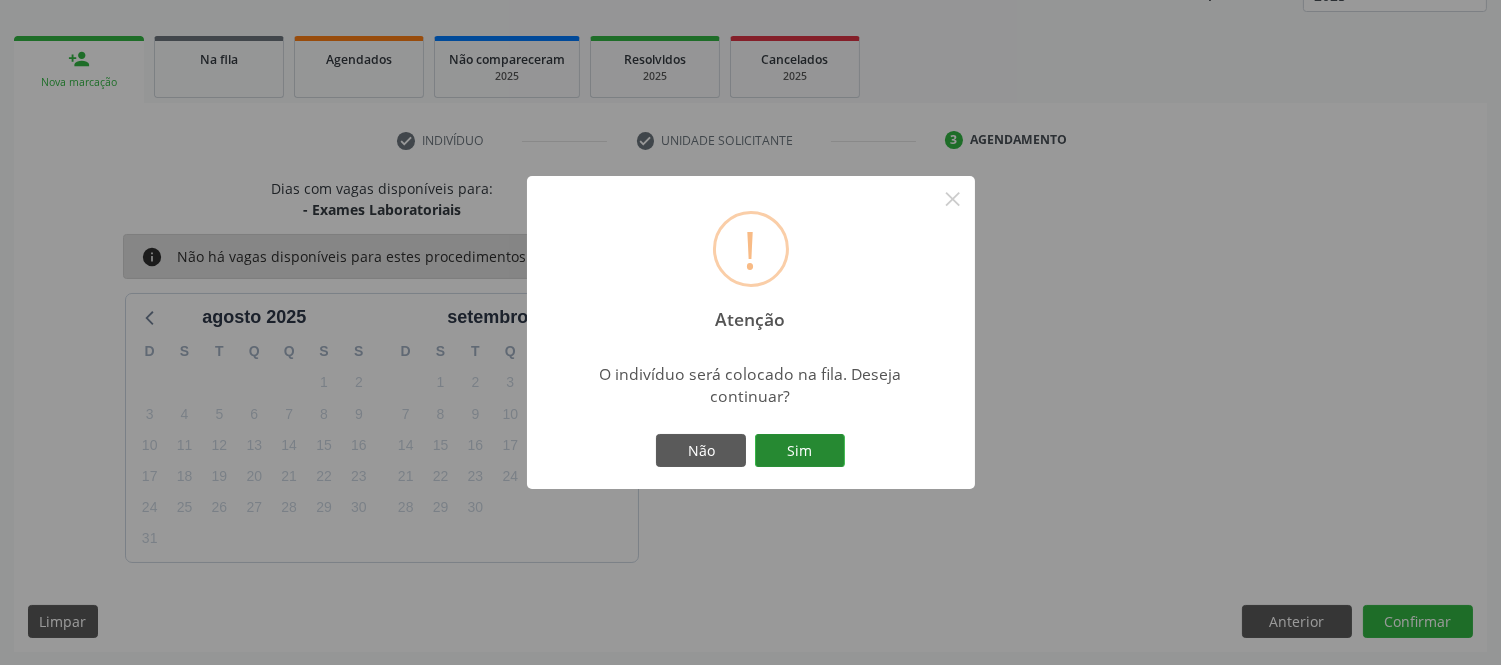 click on "Sim" at bounding box center (800, 451) 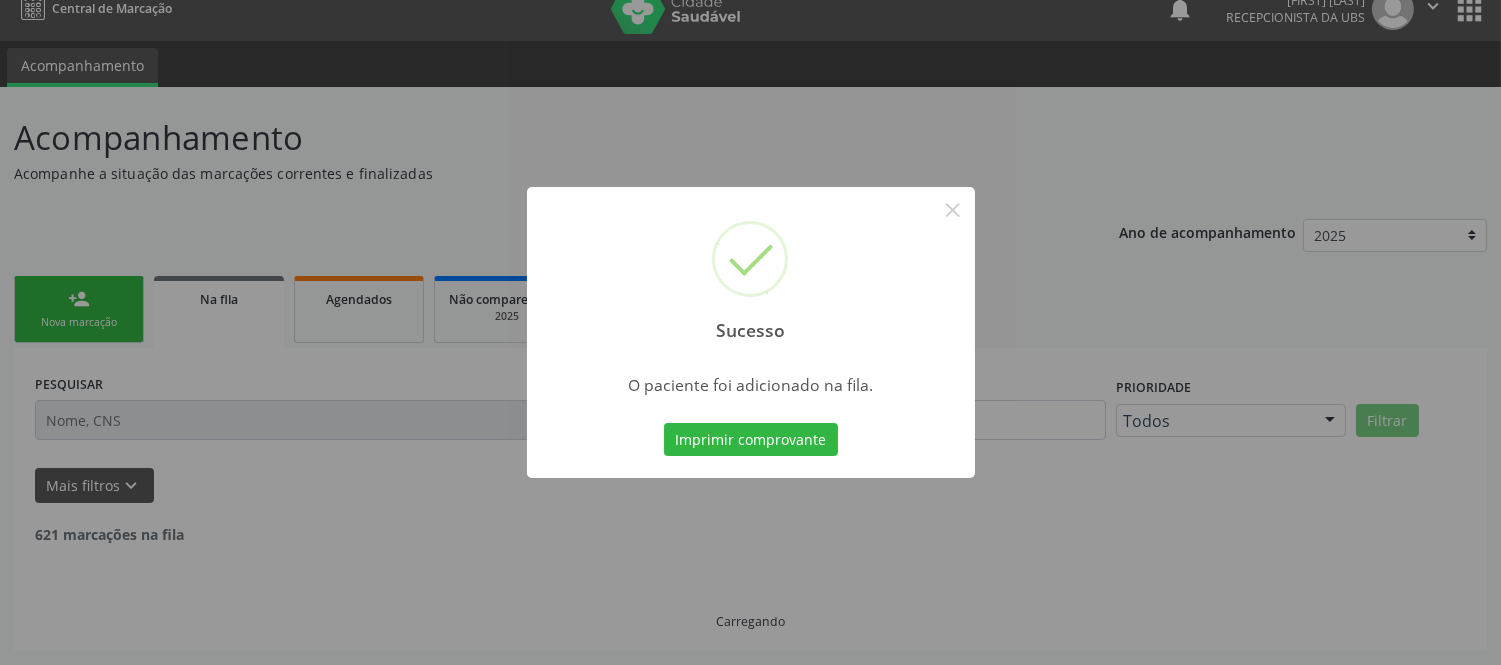scroll, scrollTop: 1, scrollLeft: 0, axis: vertical 